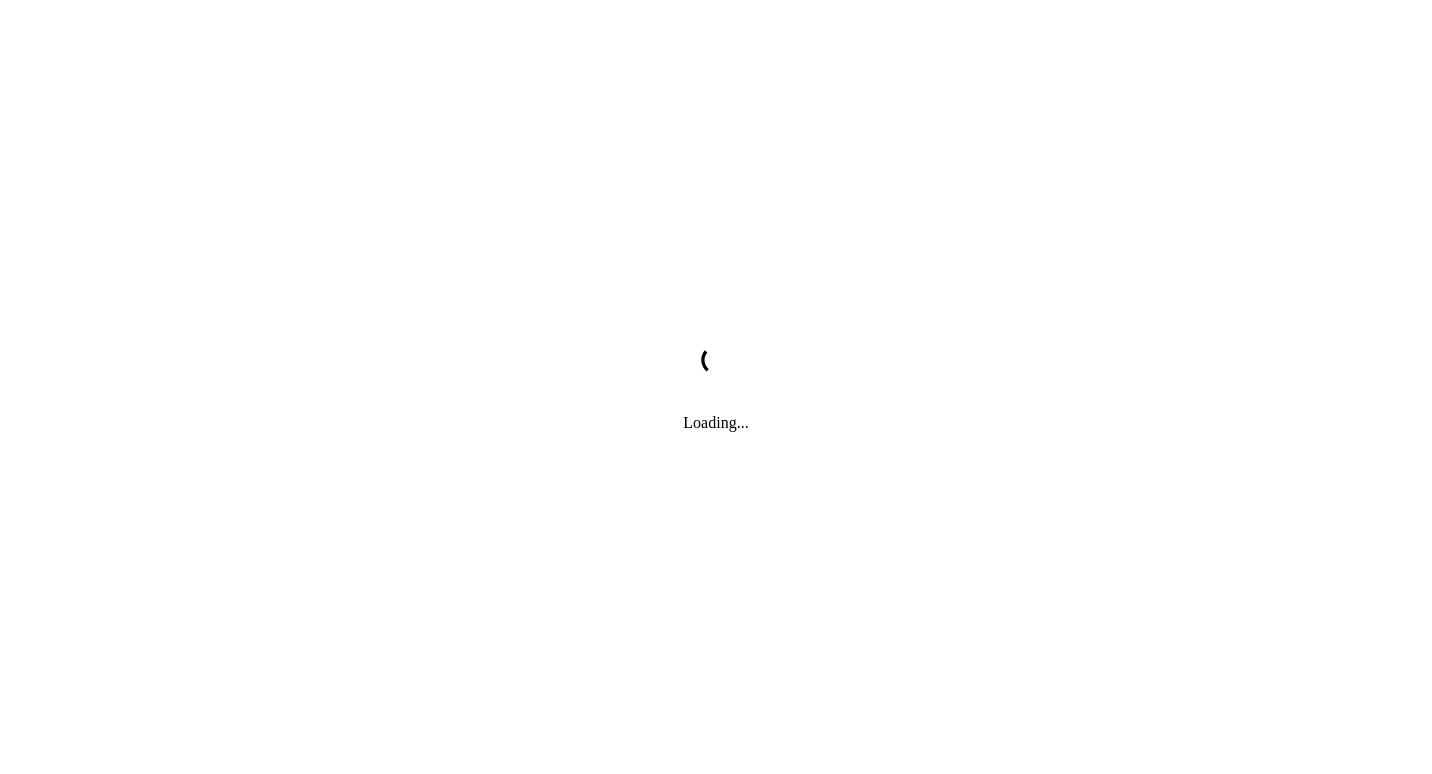 scroll, scrollTop: 0, scrollLeft: 0, axis: both 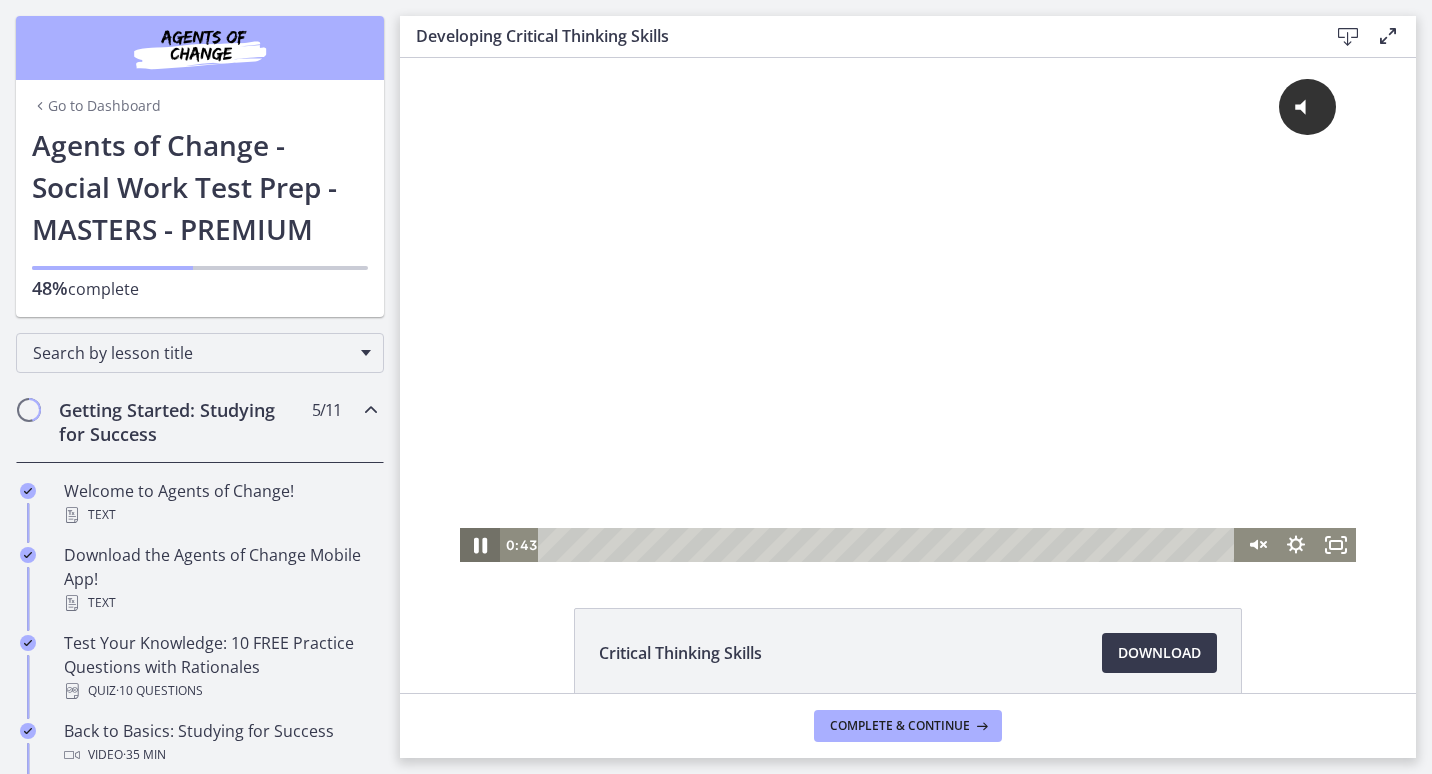 click 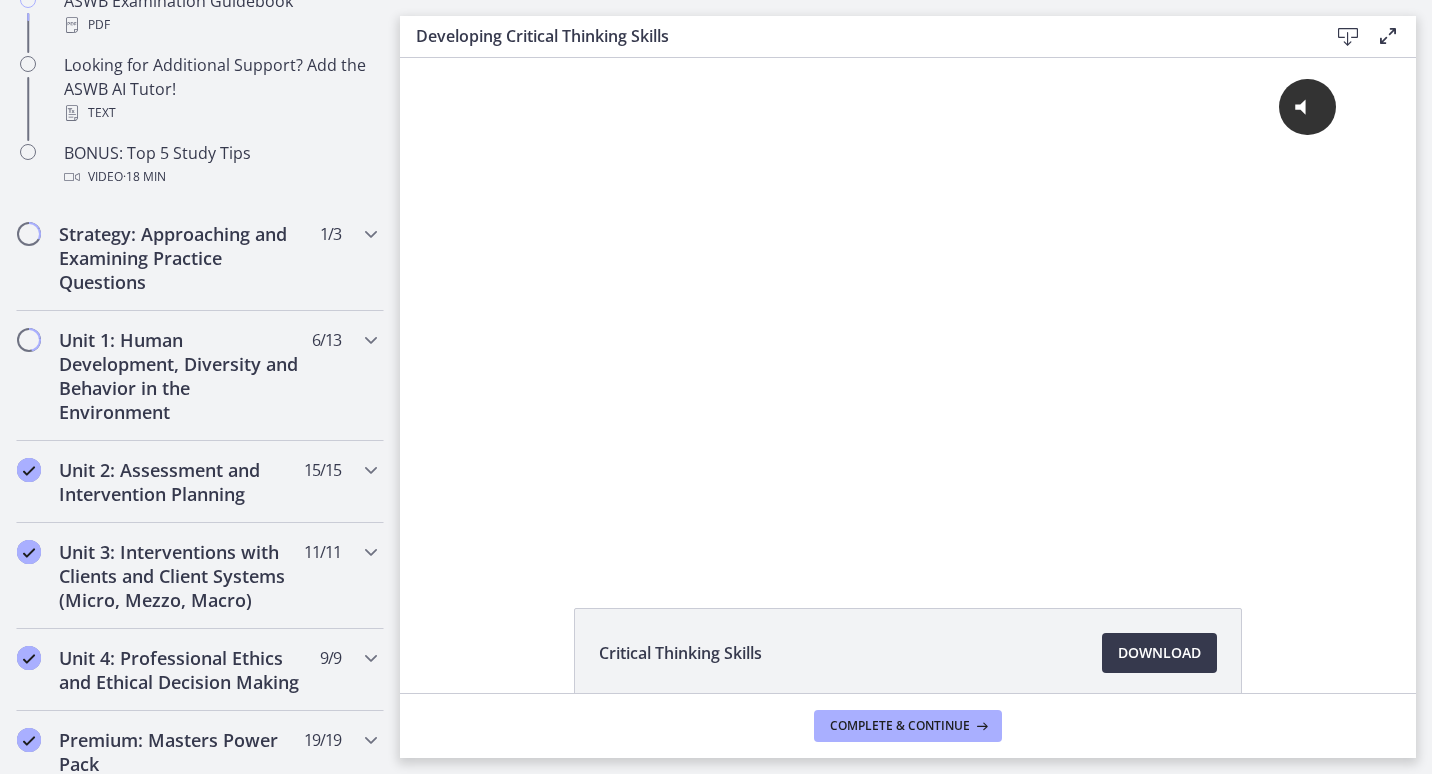 scroll, scrollTop: 1051, scrollLeft: 0, axis: vertical 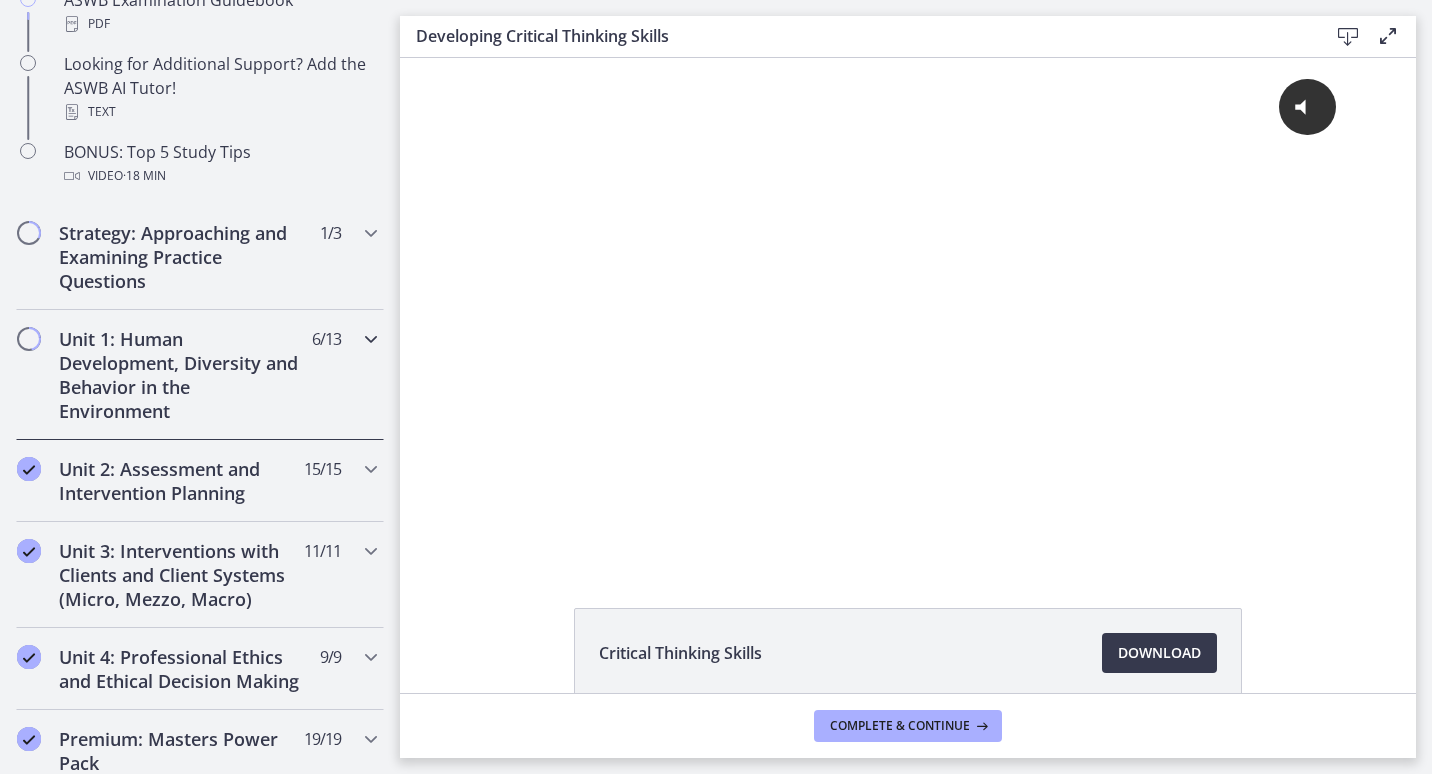 click on "Unit 1: Human Development, Diversity and Behavior in the Environment
6  /  13
Completed" at bounding box center [200, 375] 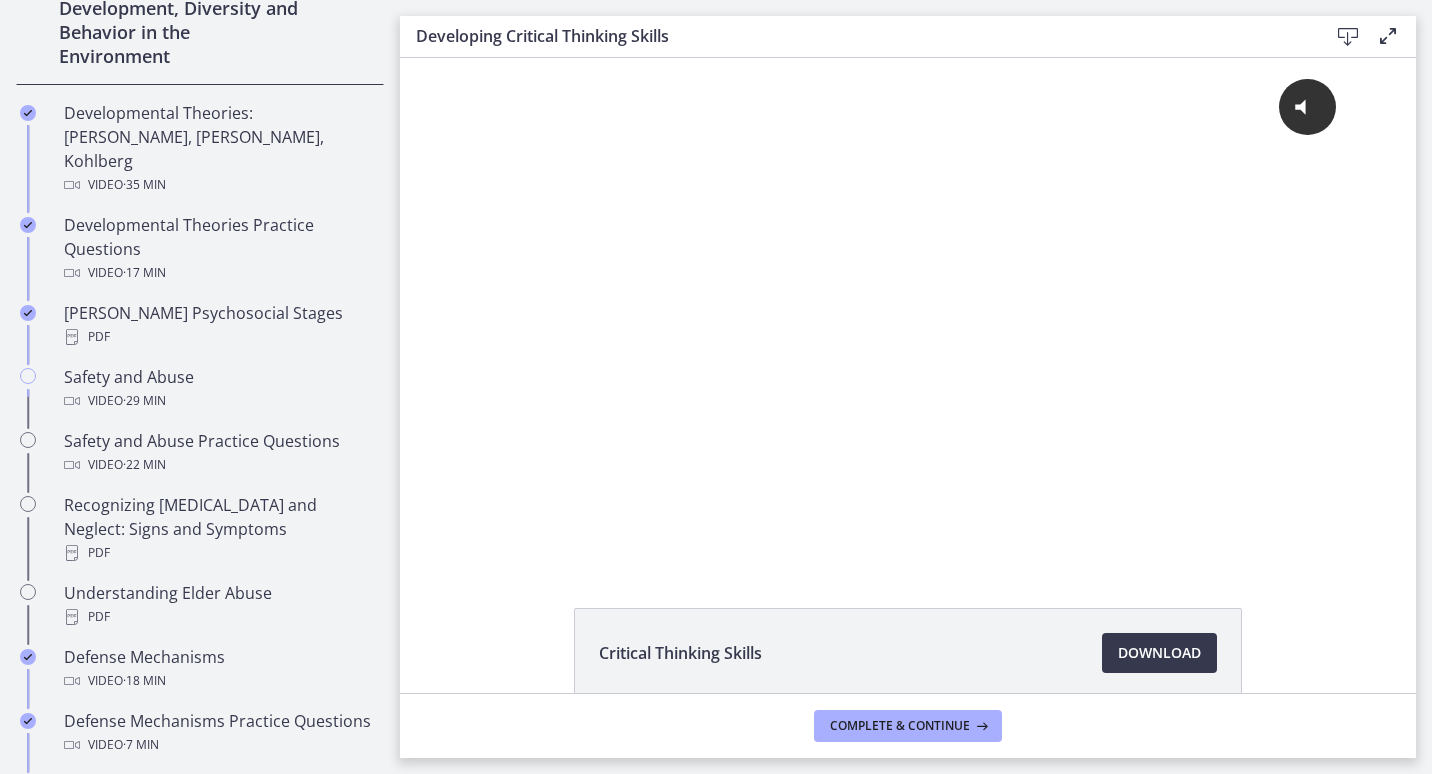 scroll, scrollTop: 606, scrollLeft: 0, axis: vertical 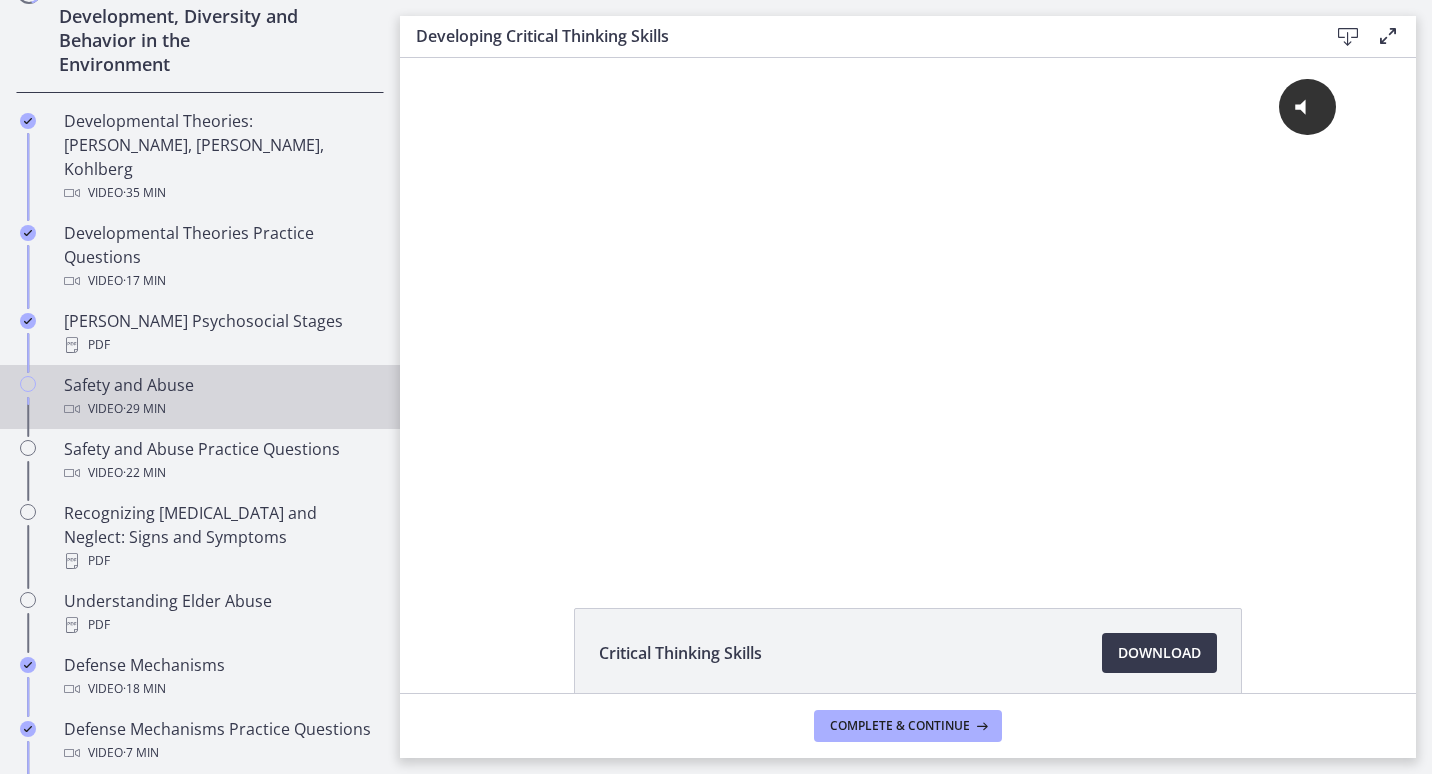 click on "Safety and Abuse
Video
·  29 min" at bounding box center [220, 397] 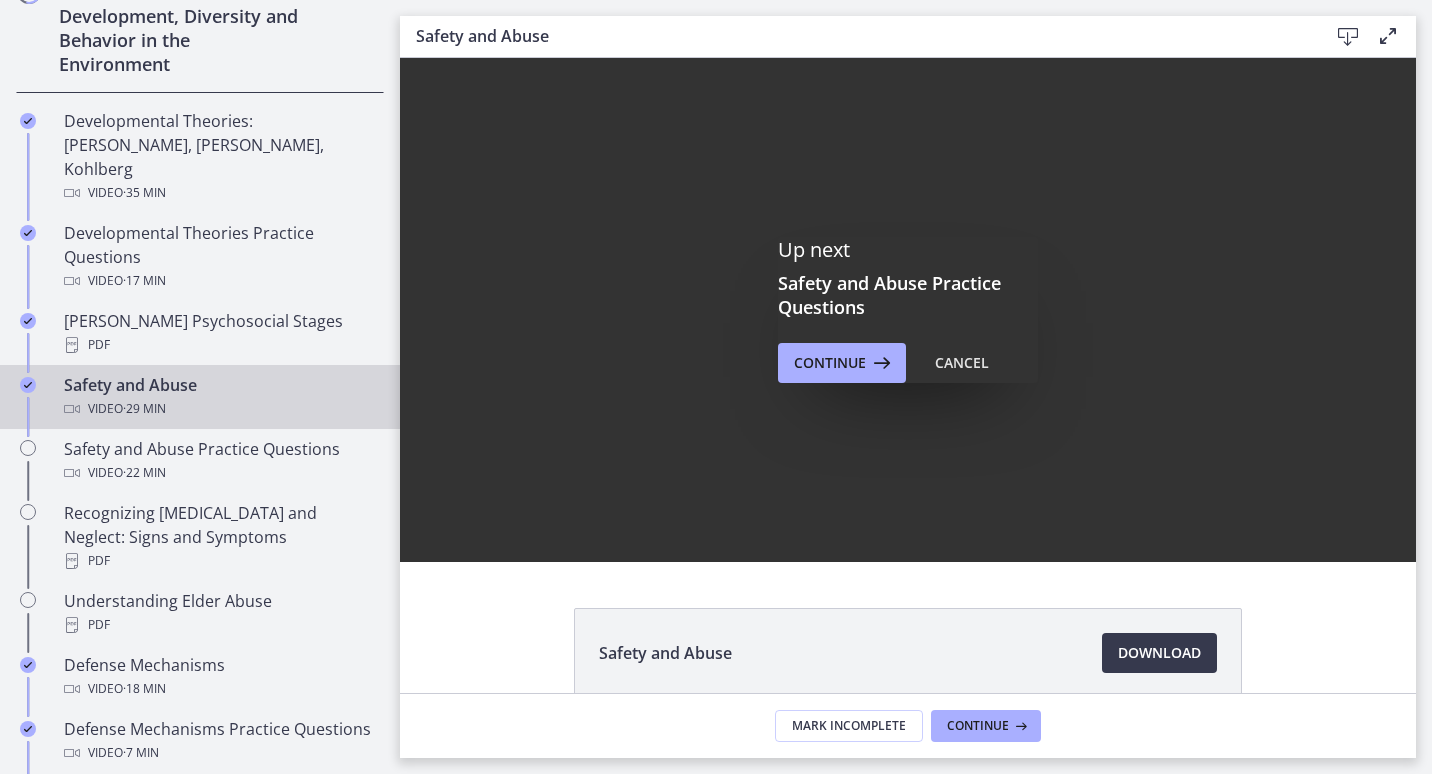 scroll, scrollTop: 0, scrollLeft: 0, axis: both 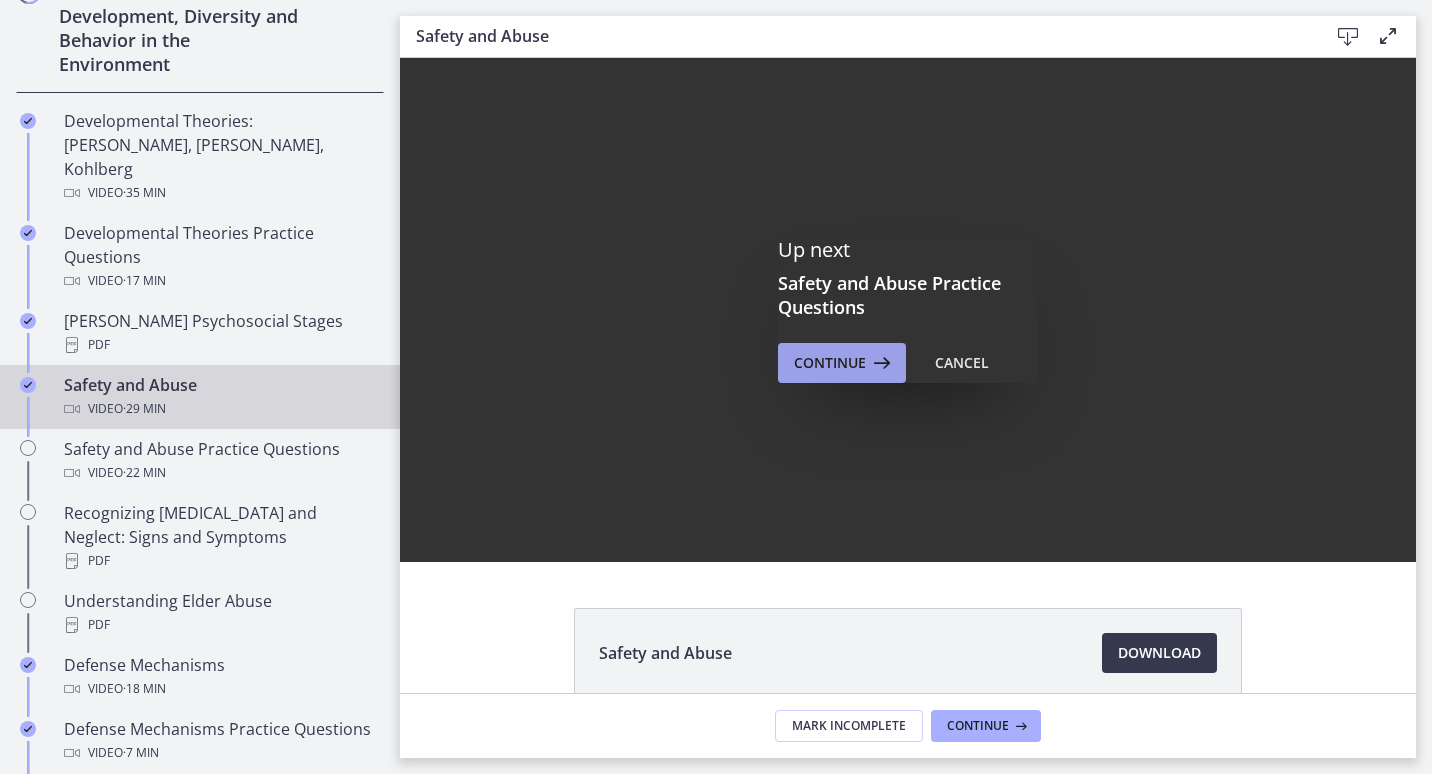 click on "Continue" at bounding box center (830, 363) 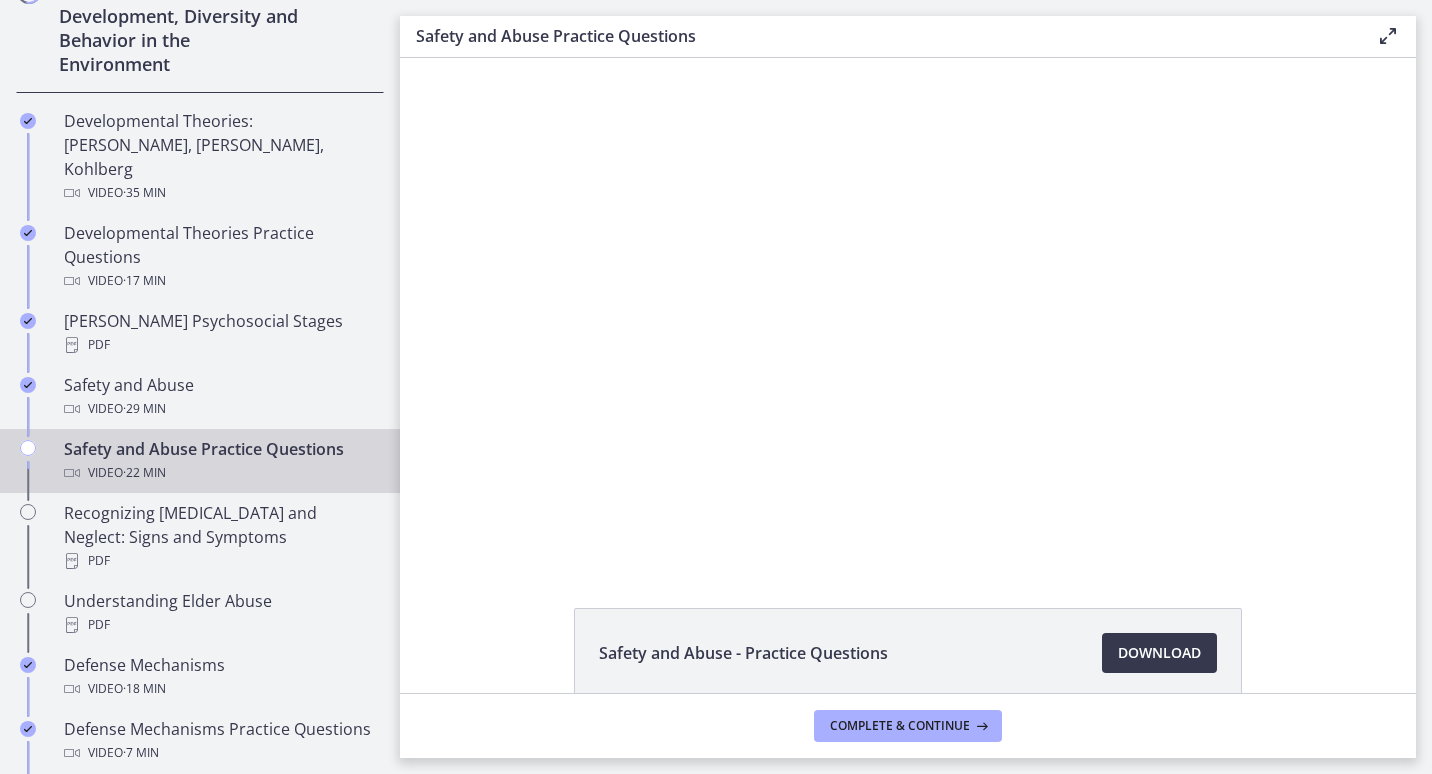 scroll, scrollTop: 0, scrollLeft: 0, axis: both 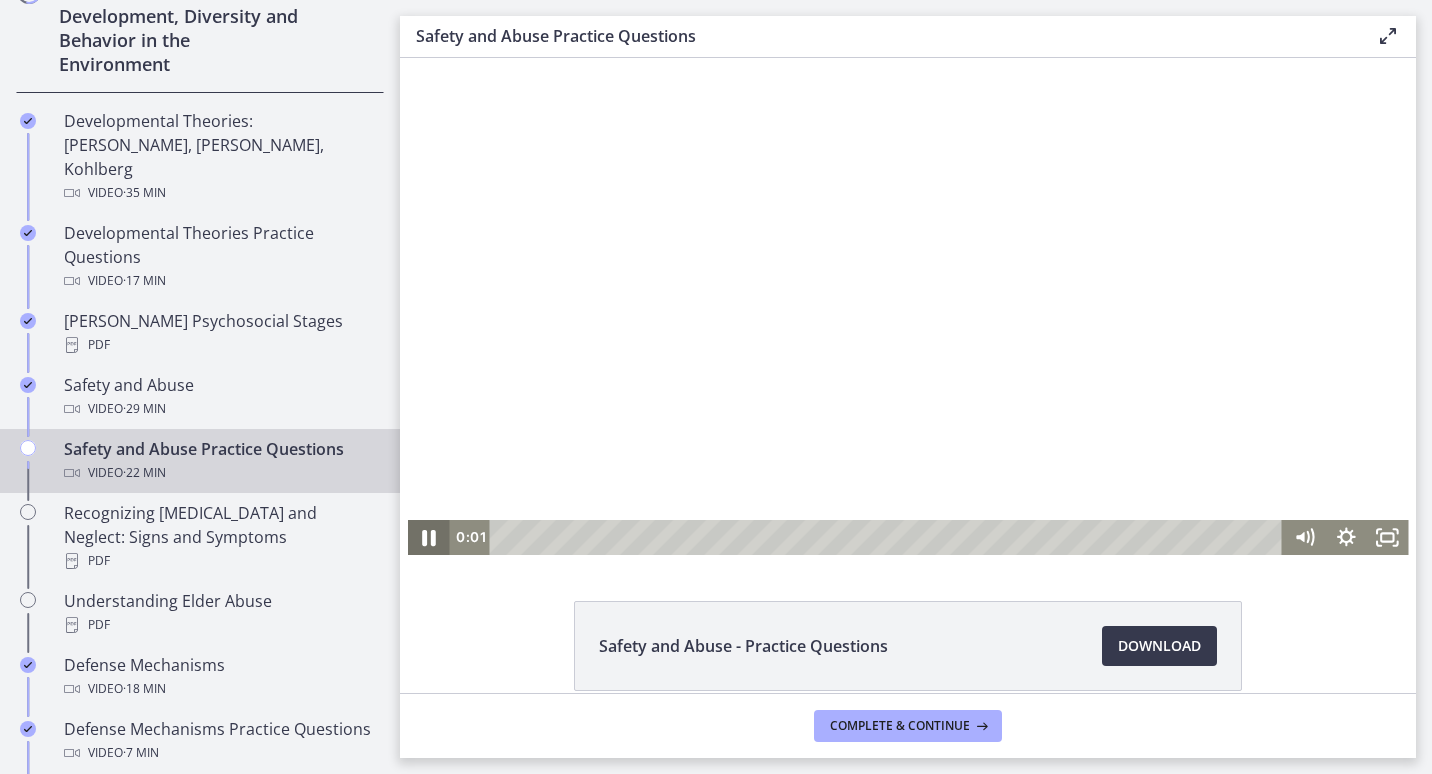 click 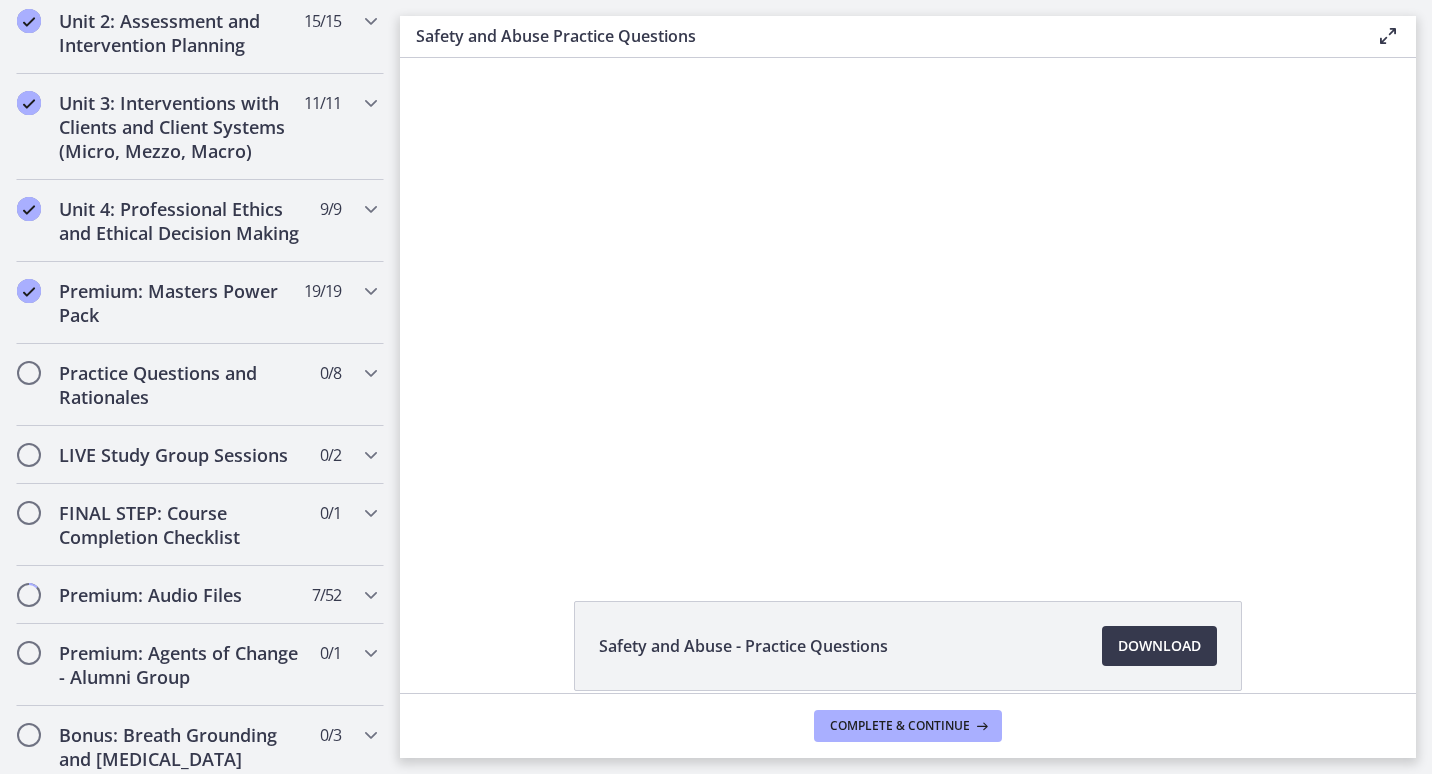 scroll, scrollTop: 1726, scrollLeft: 0, axis: vertical 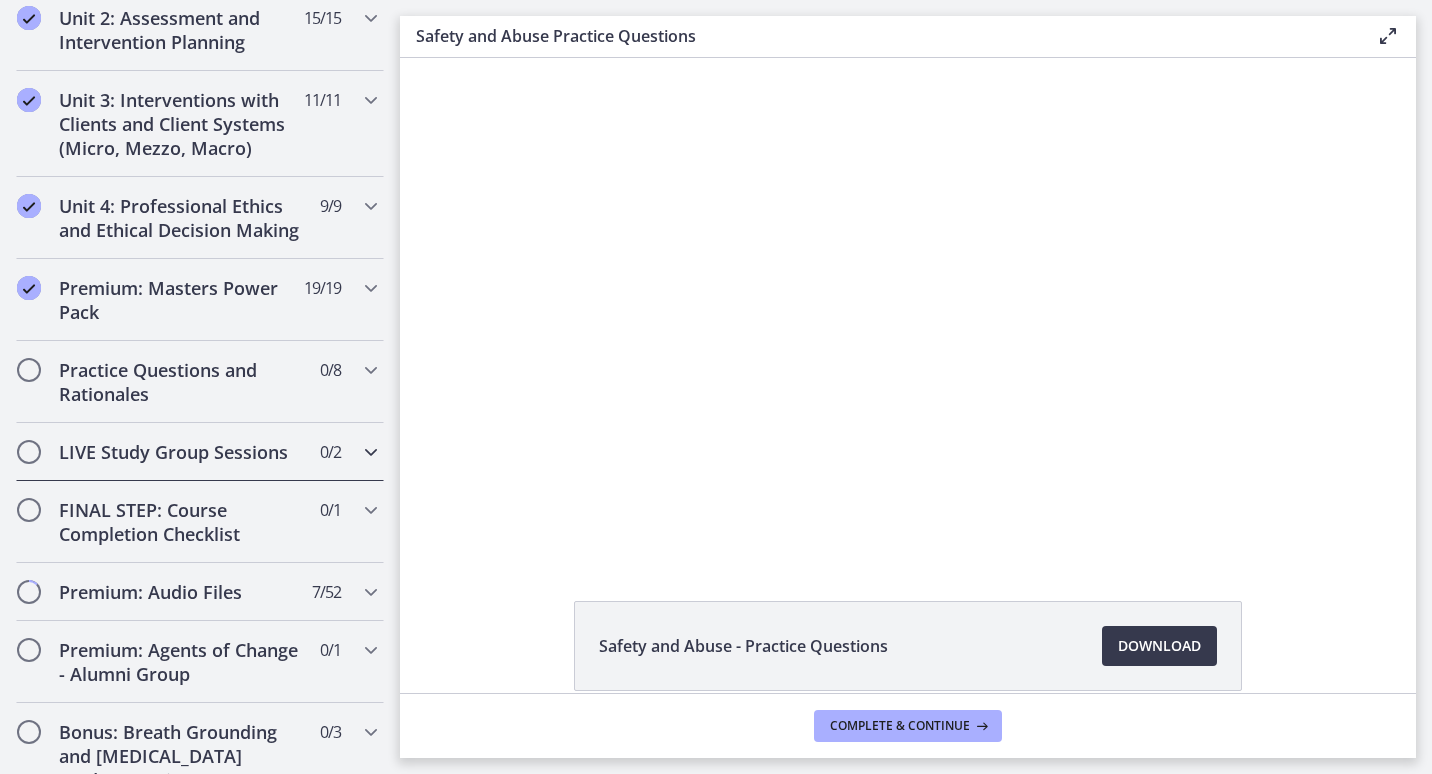 click at bounding box center (371, 452) 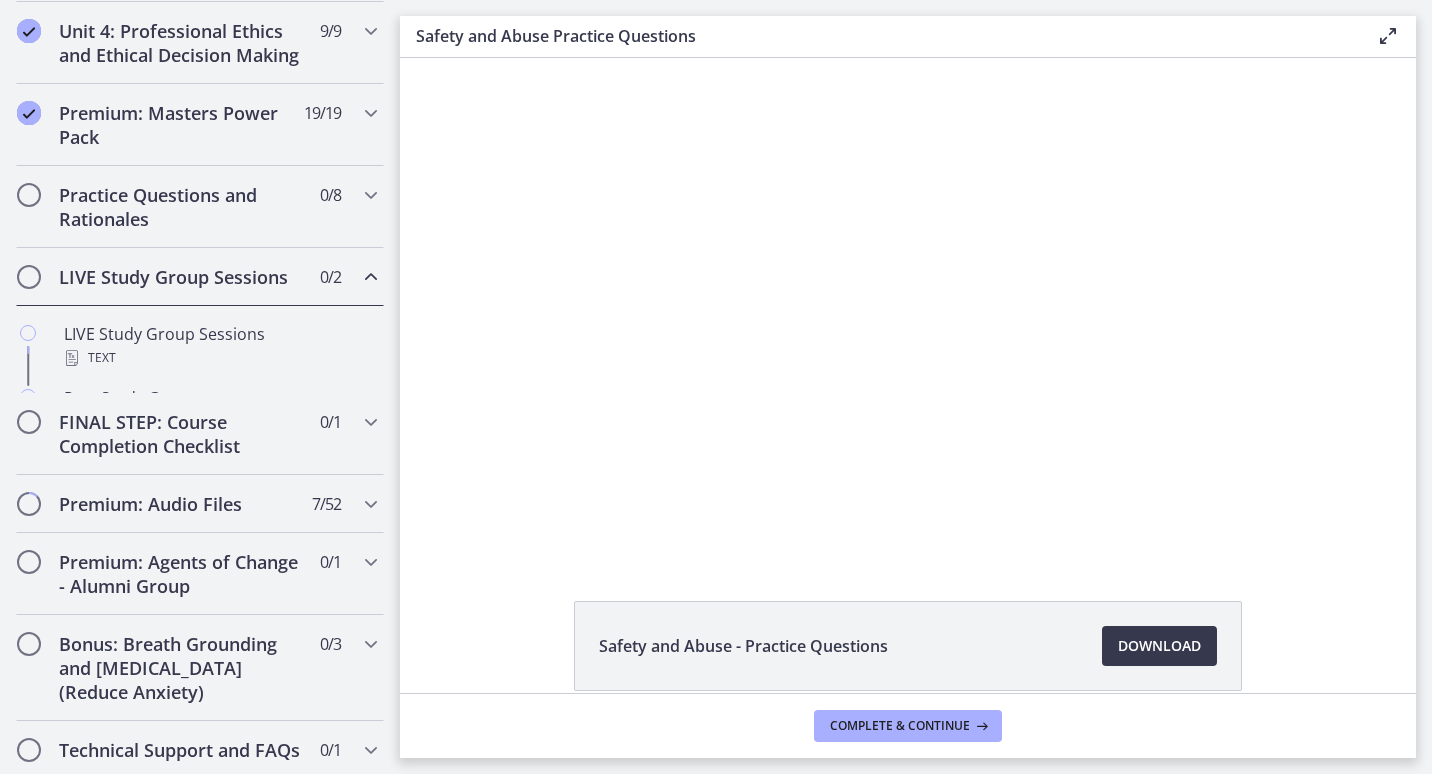 scroll, scrollTop: 758, scrollLeft: 0, axis: vertical 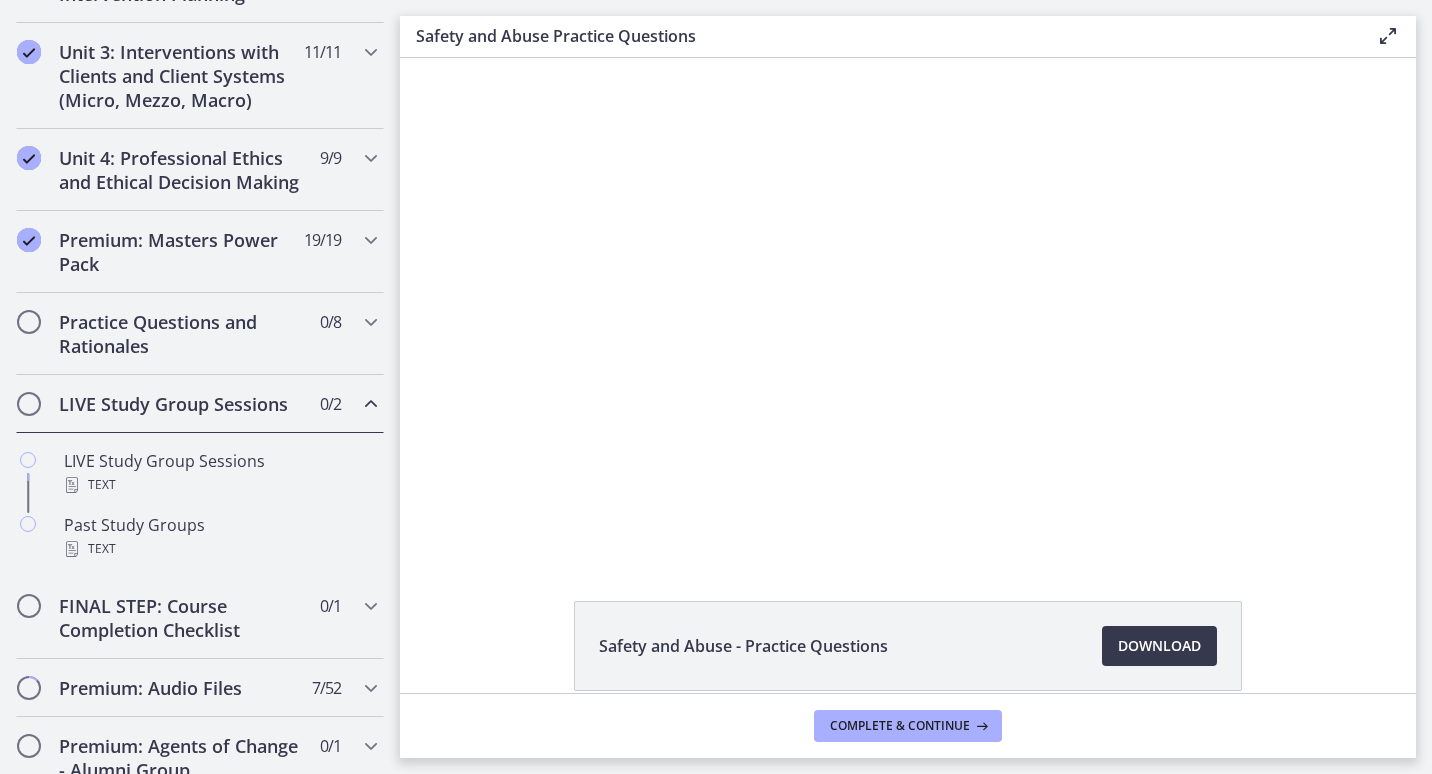 click on "LIVE Study Group Sessions
0  /  2
Completed" at bounding box center (200, 404) 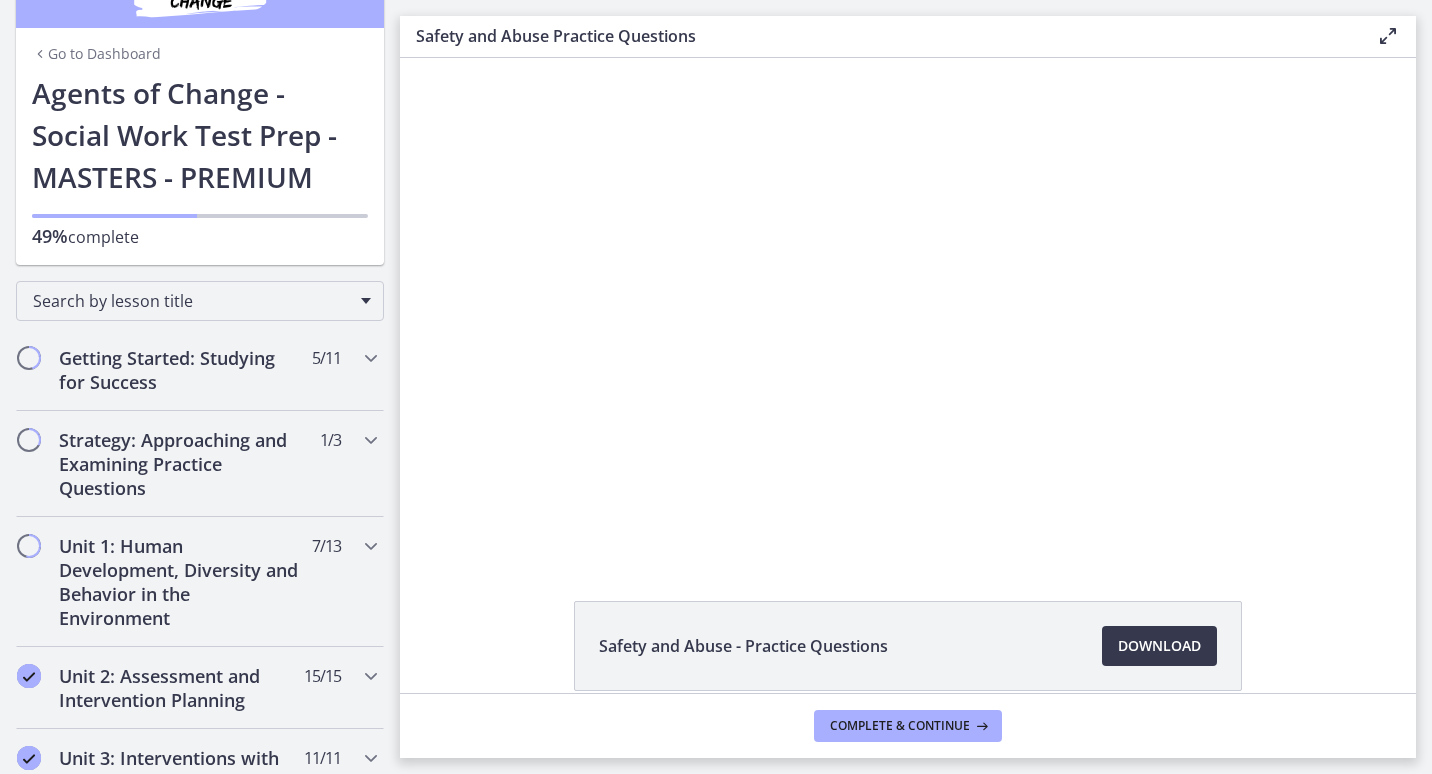 scroll, scrollTop: 51, scrollLeft: 0, axis: vertical 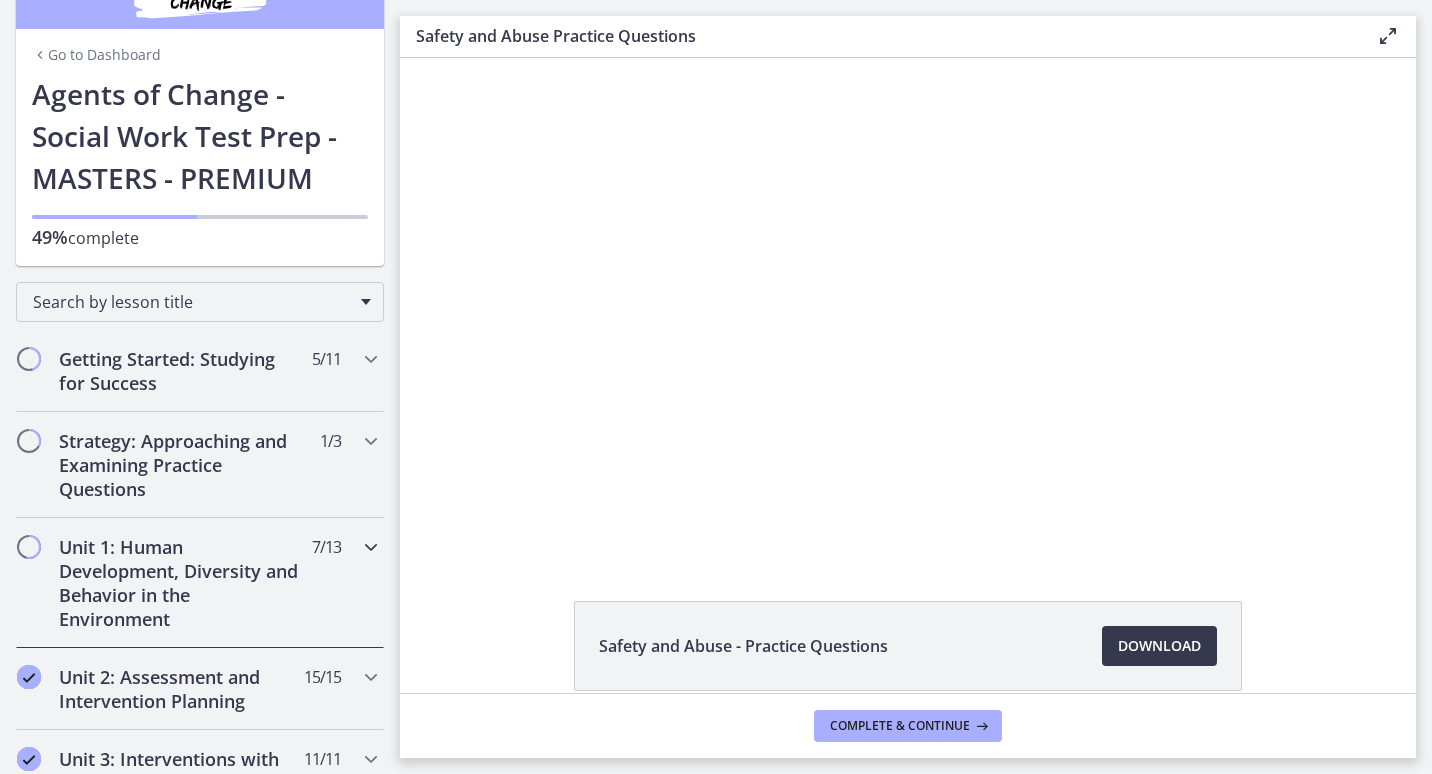 click at bounding box center [371, 547] 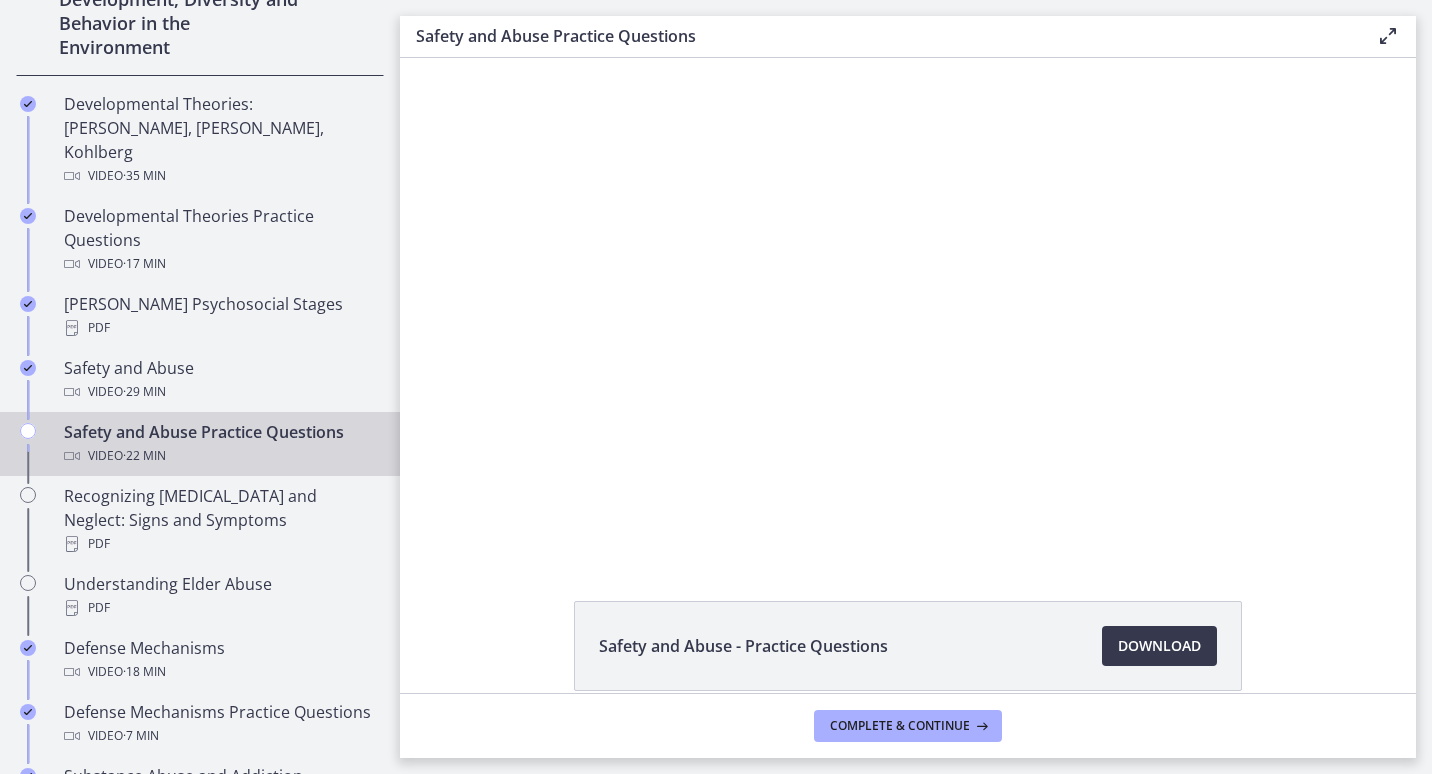 scroll, scrollTop: 627, scrollLeft: 0, axis: vertical 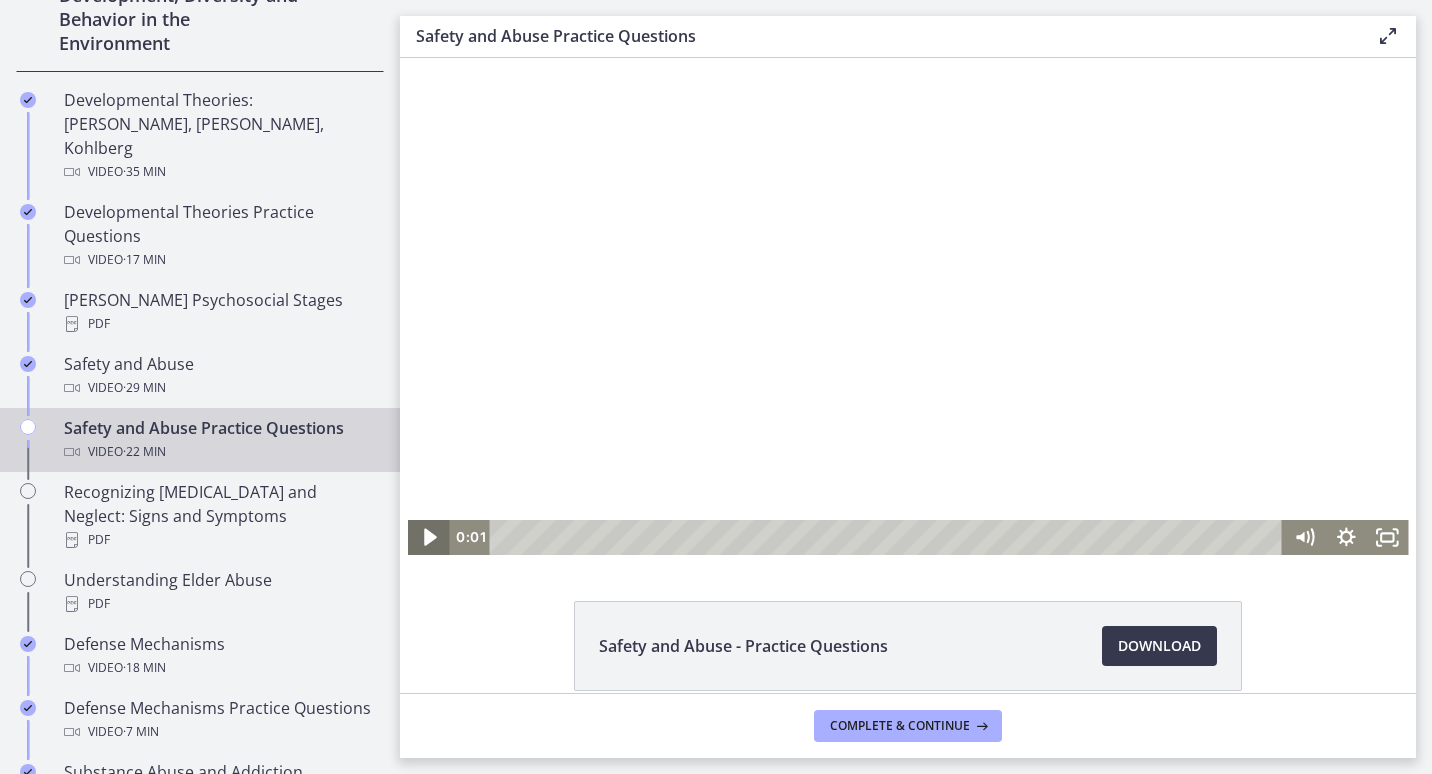 click 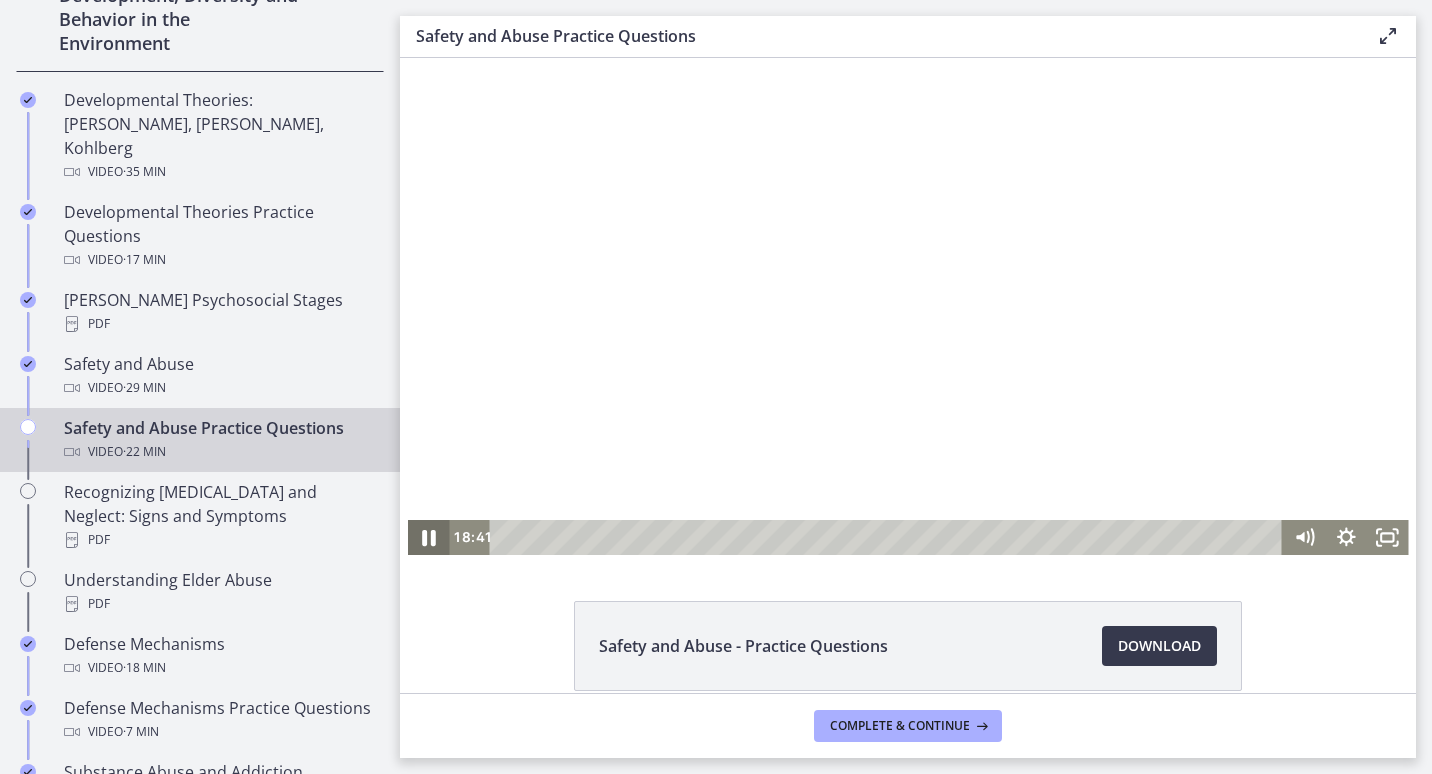 click 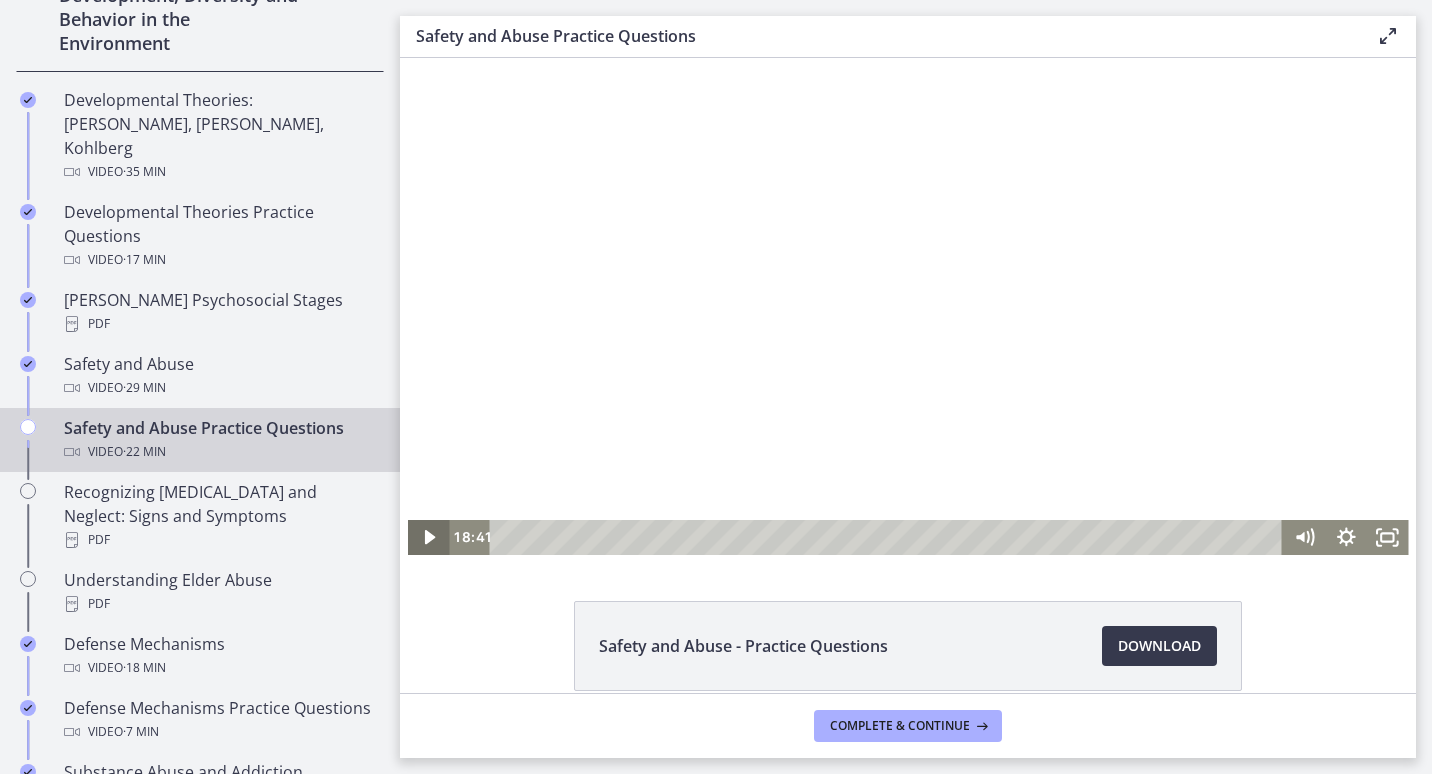 click 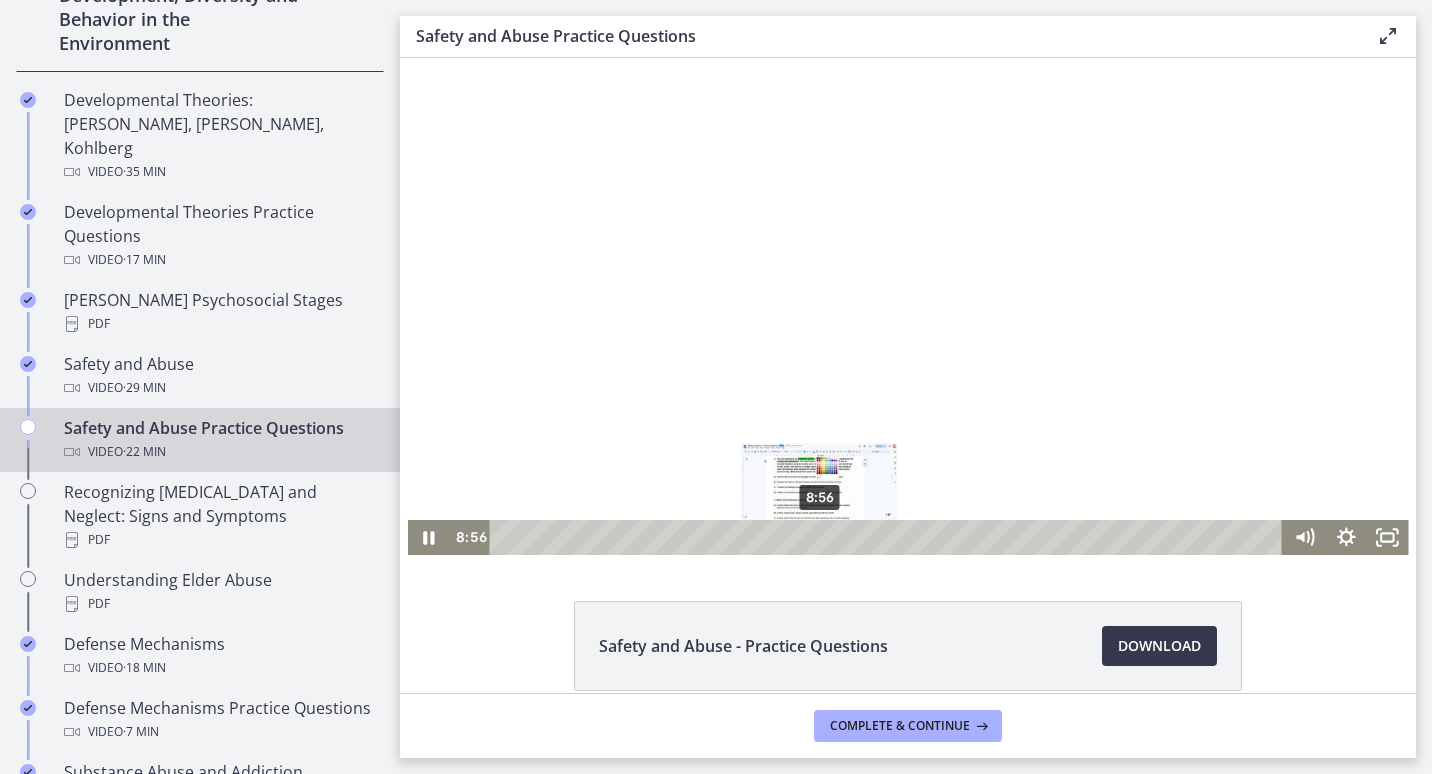 click on "8:56" at bounding box center (889, 537) 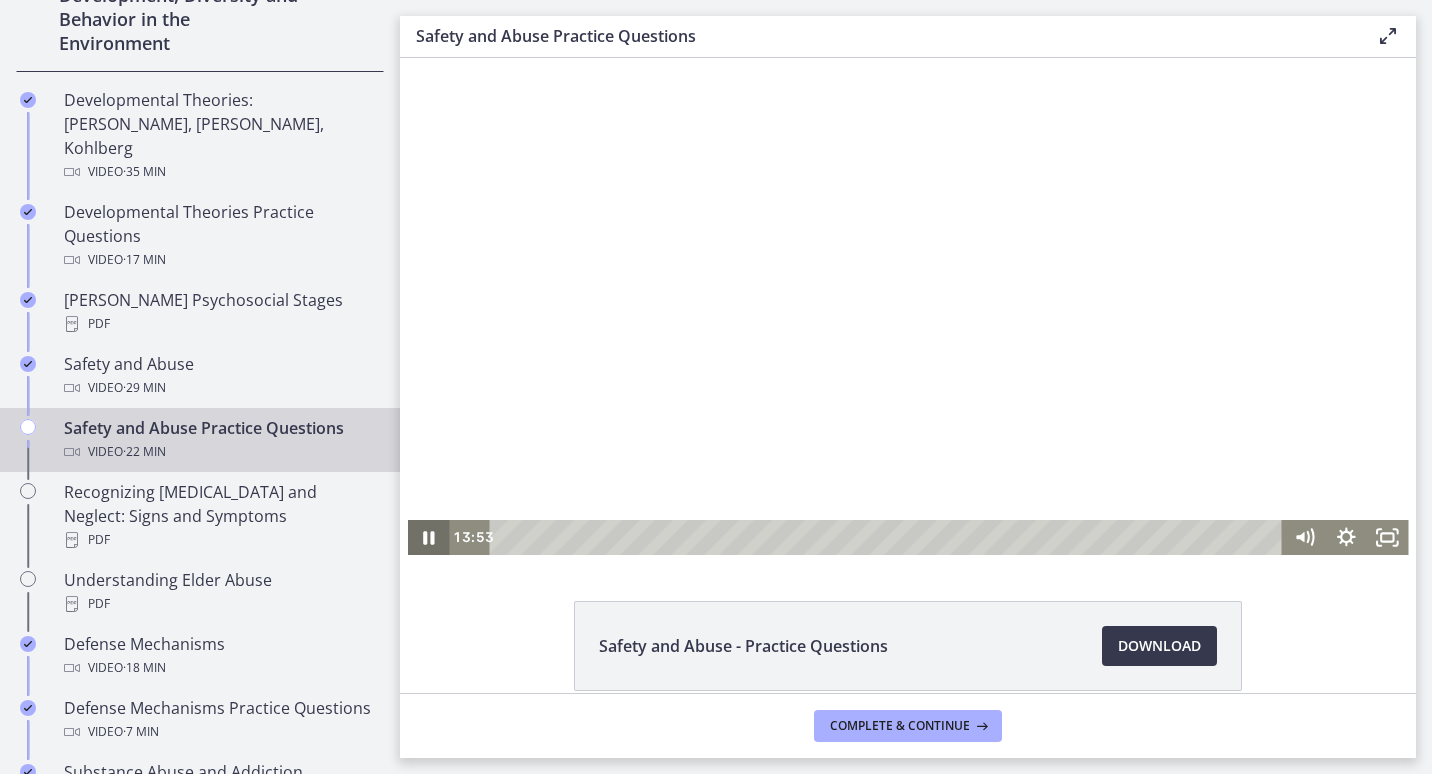 click 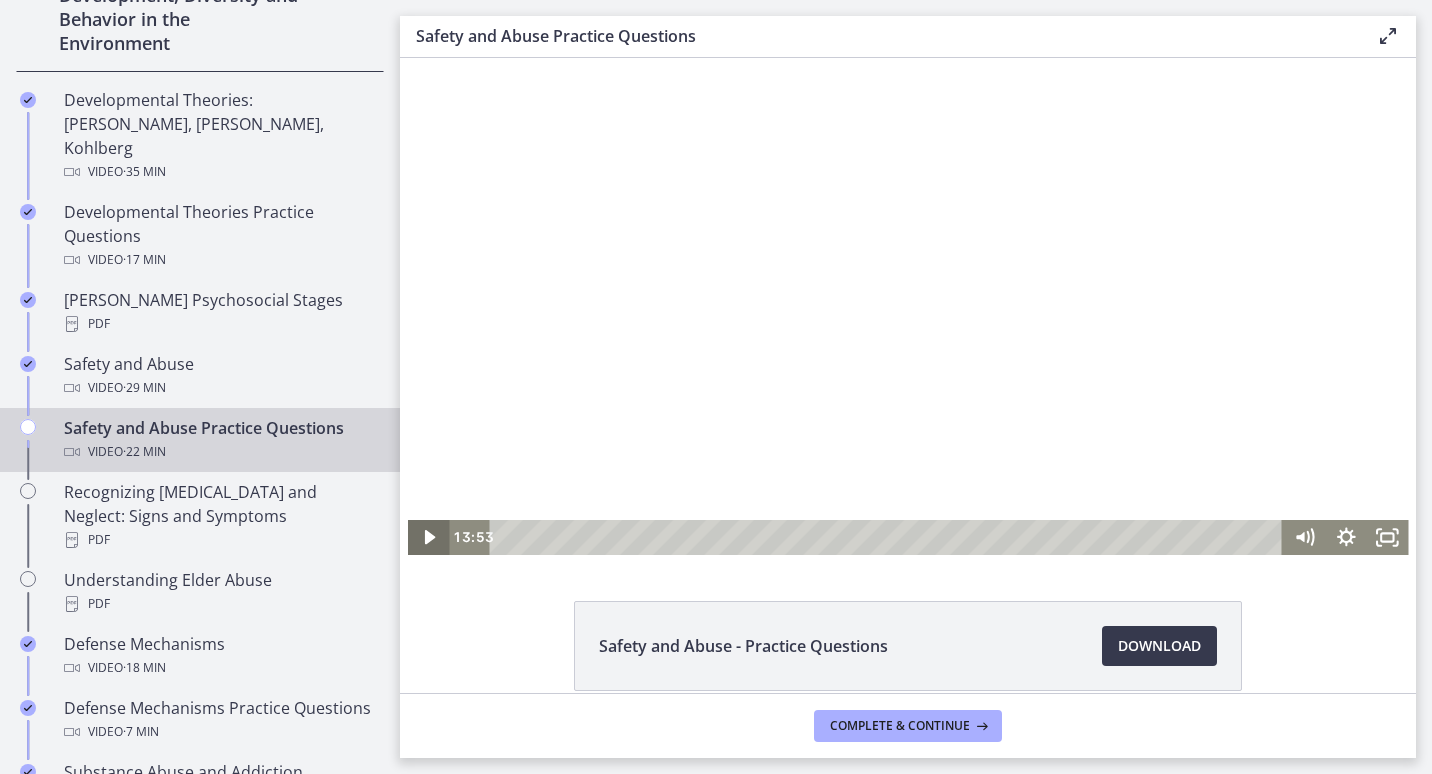 click 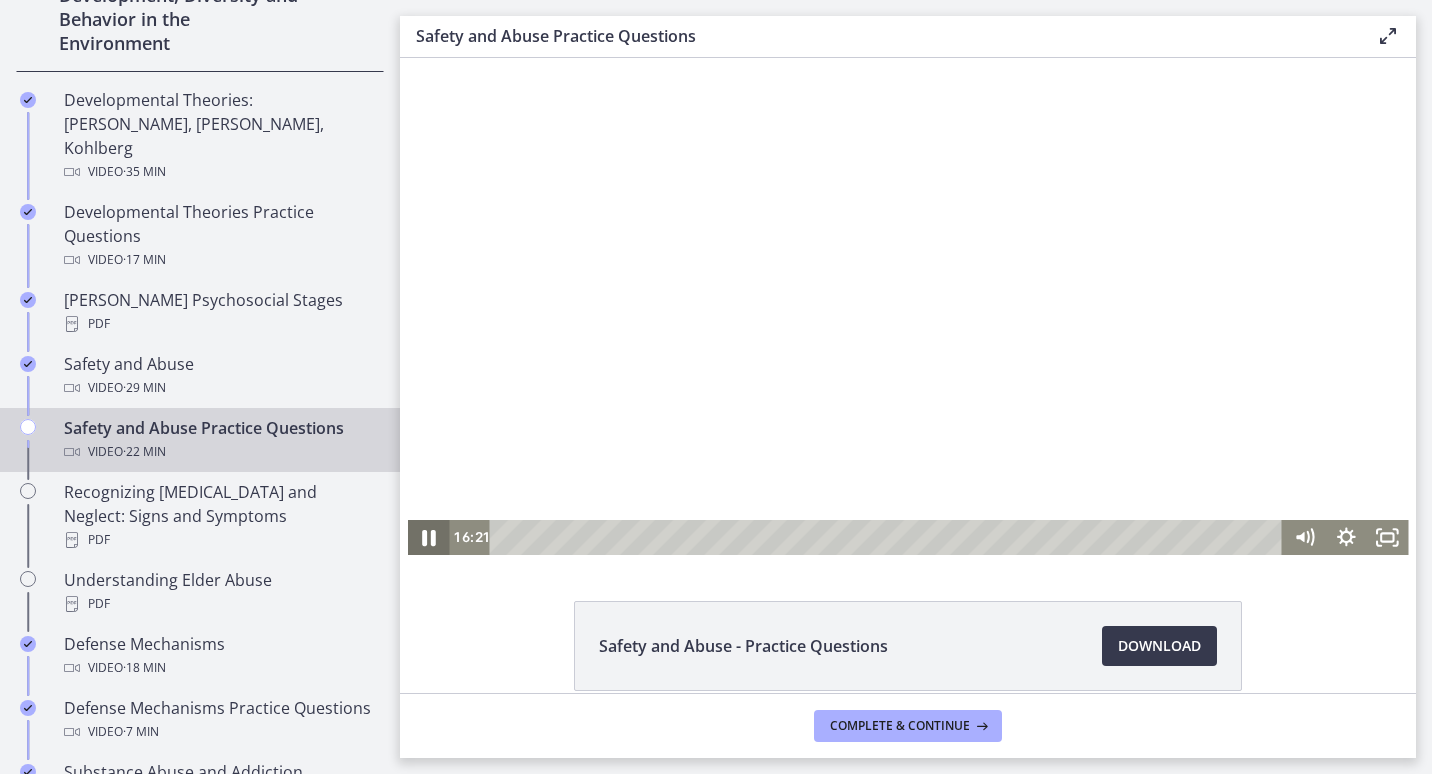 click 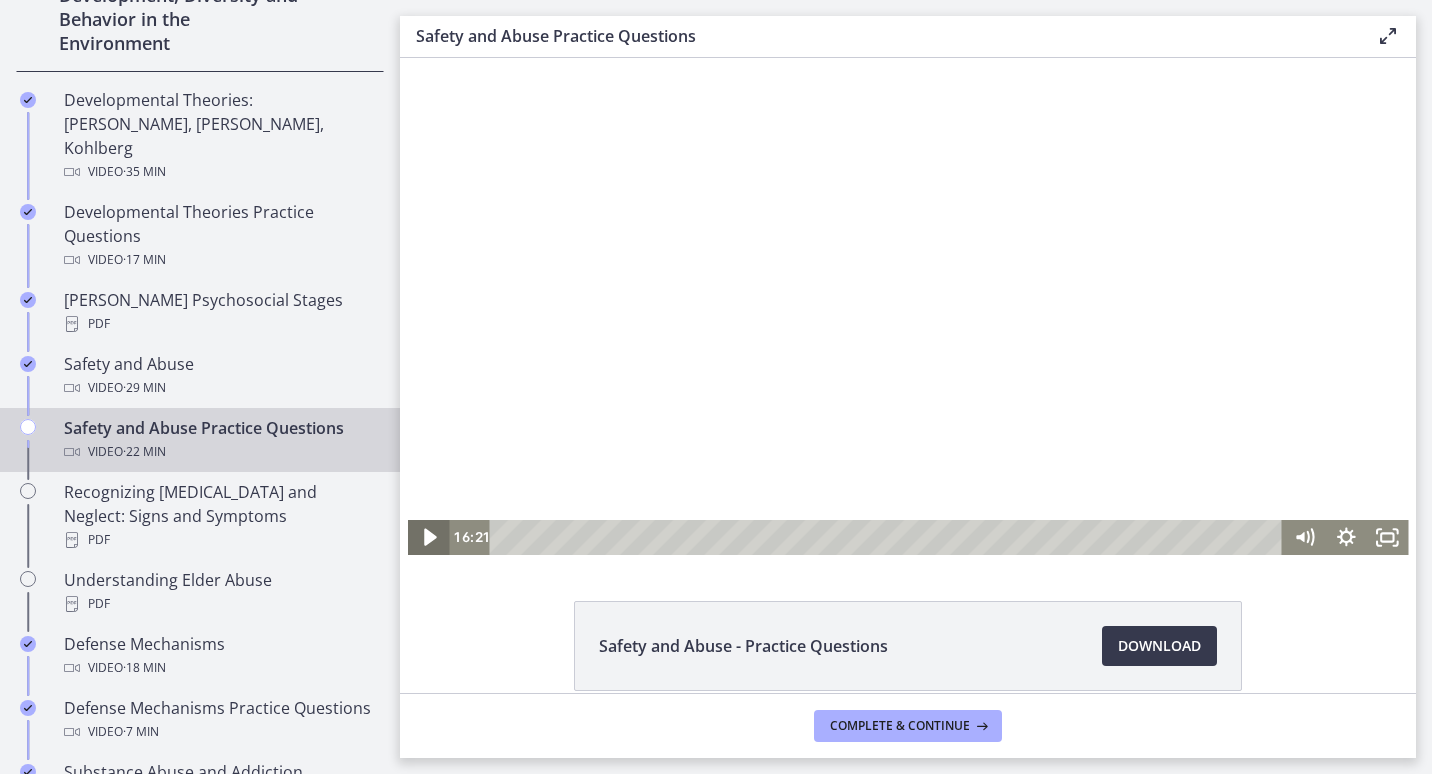 click 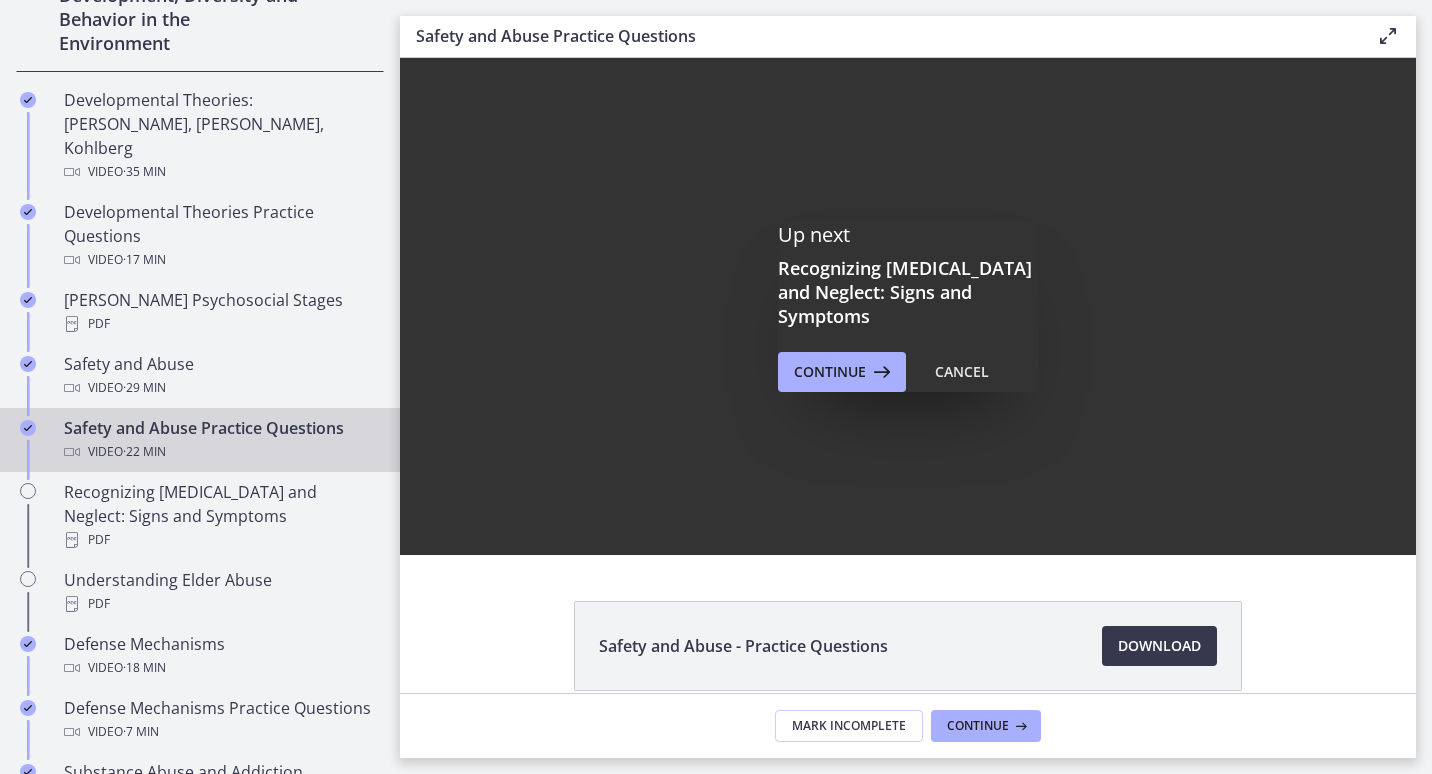 scroll, scrollTop: 0, scrollLeft: 0, axis: both 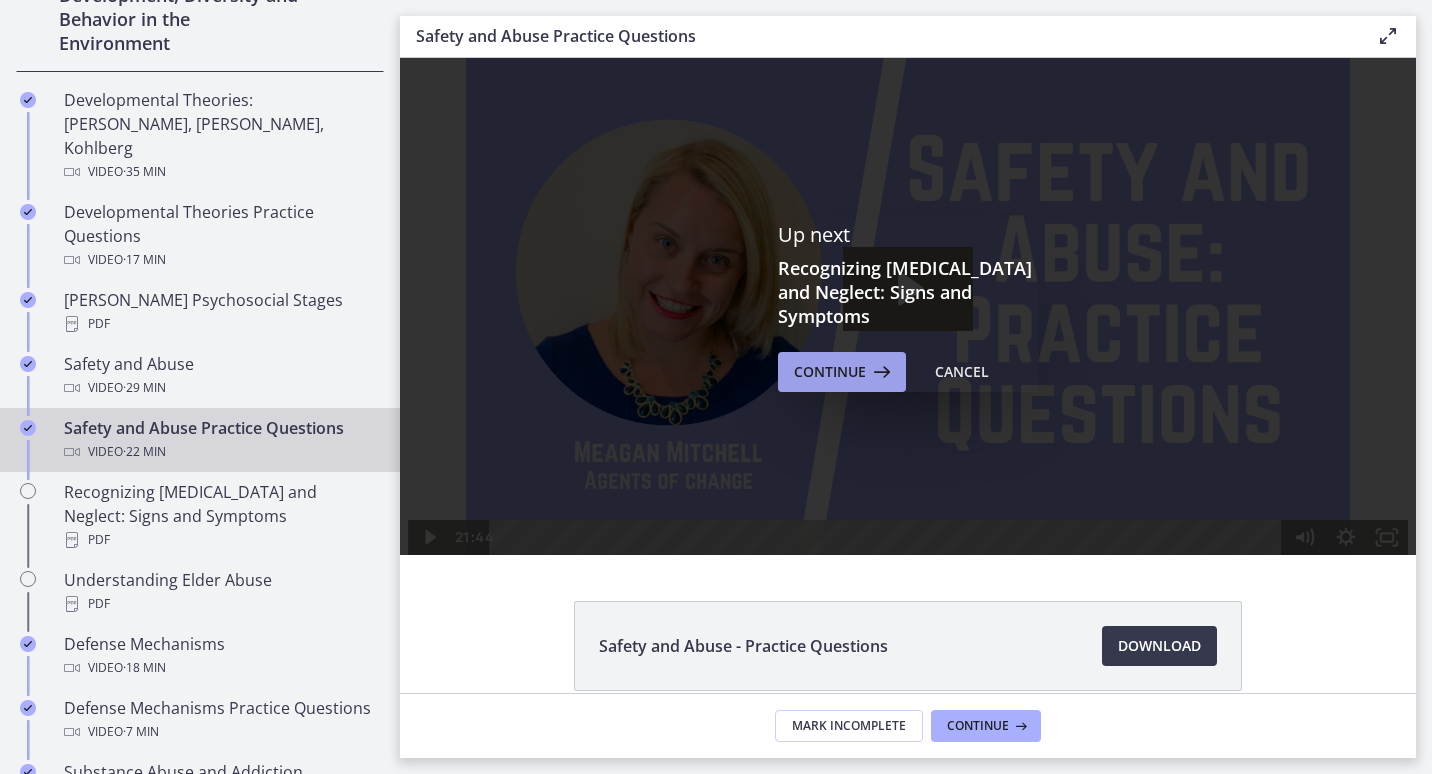 click on "Continue" at bounding box center [830, 372] 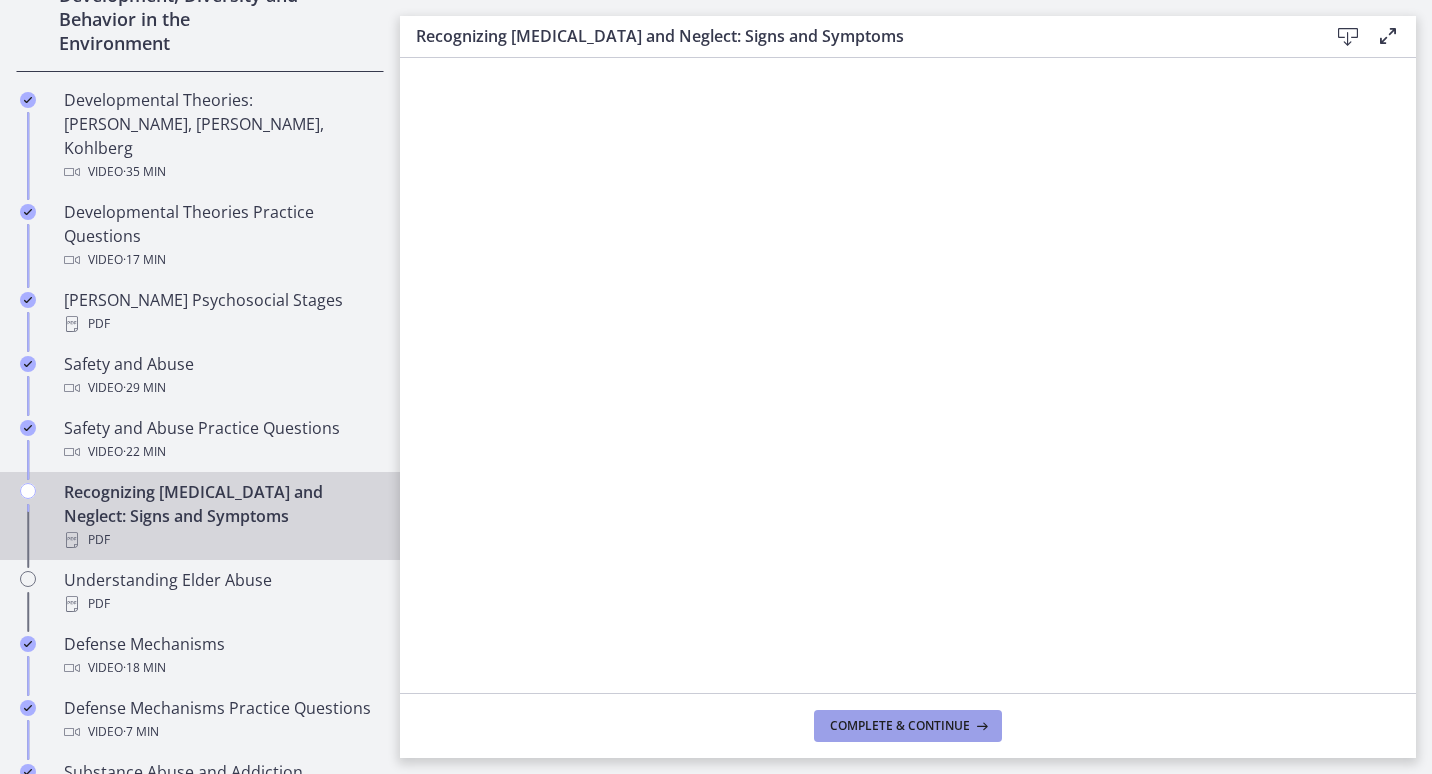 click on "Complete & continue" at bounding box center [900, 726] 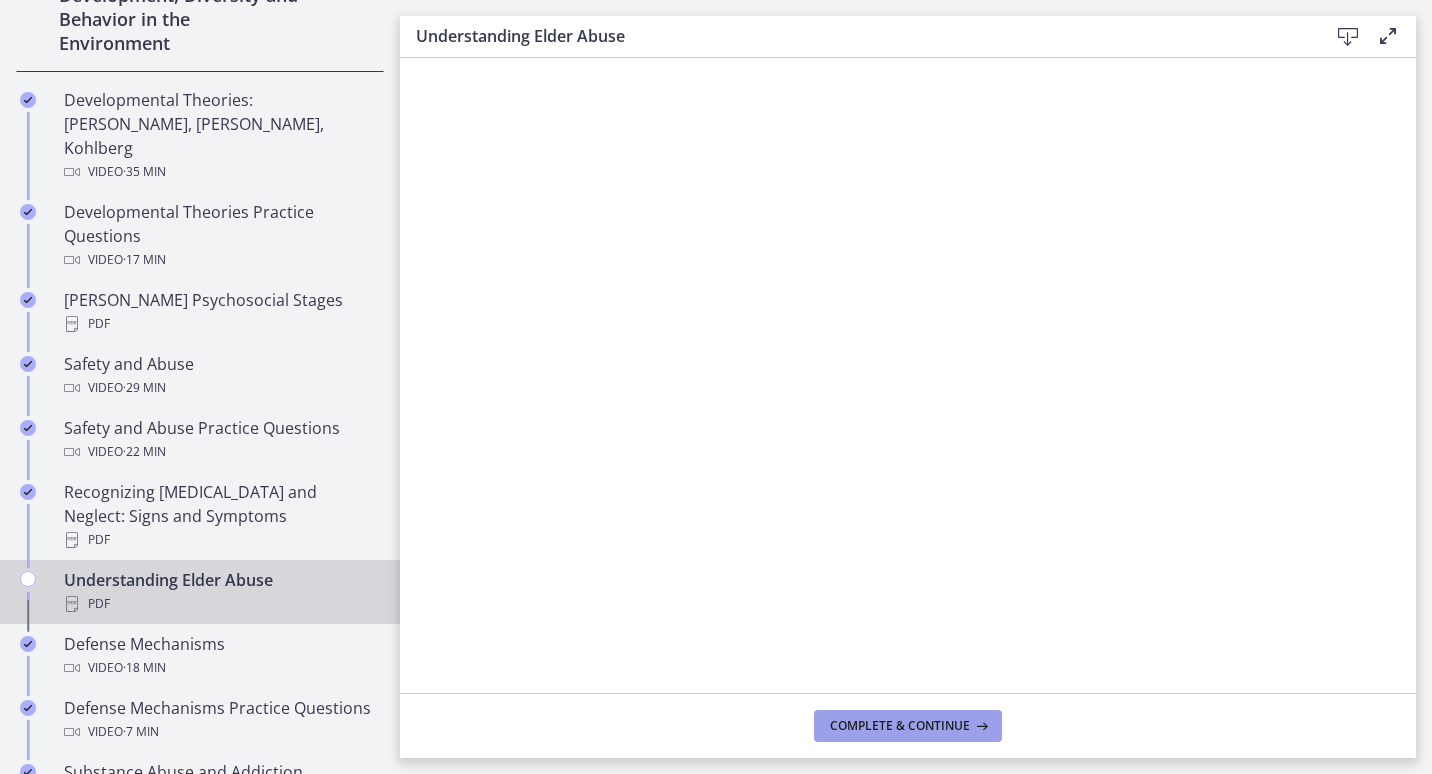 click on "Complete & continue" at bounding box center (900, 726) 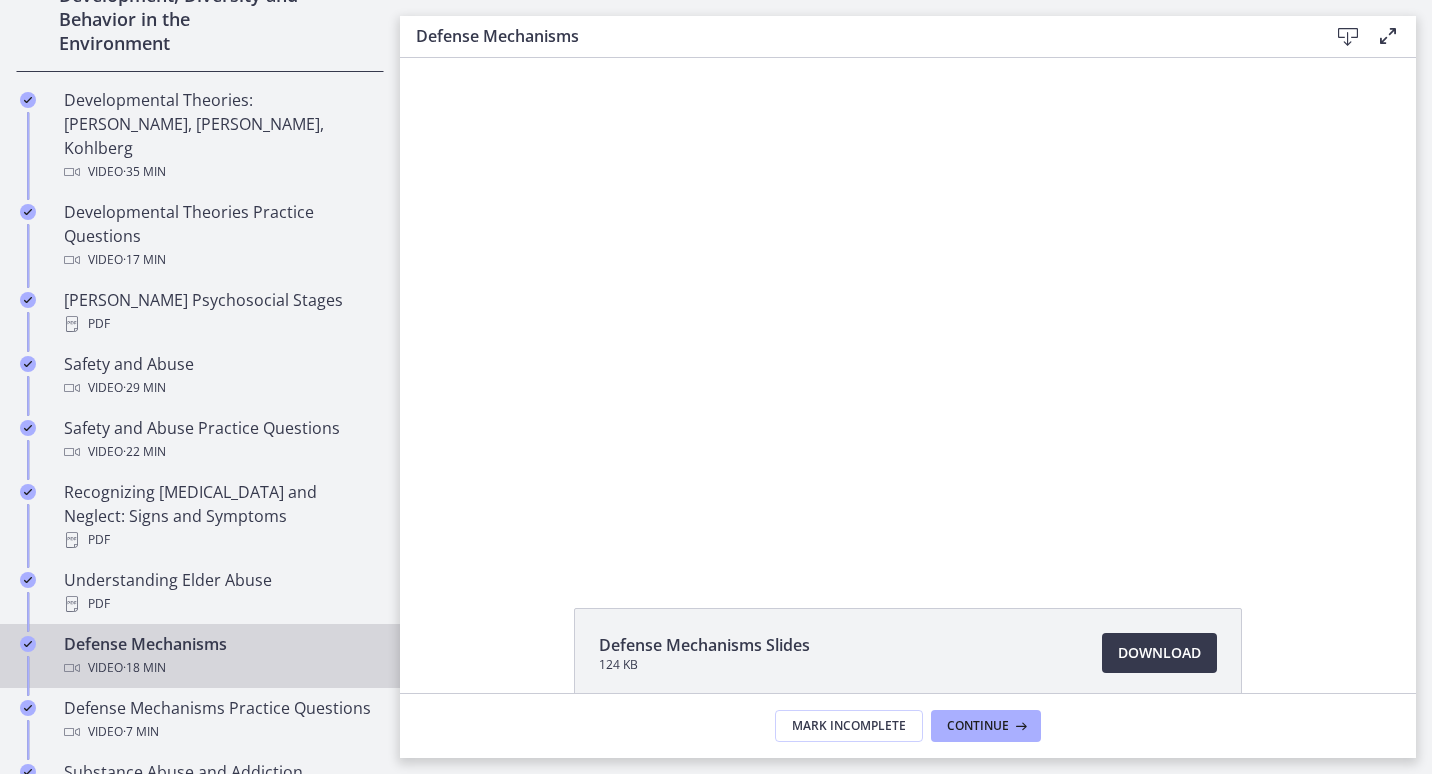 scroll, scrollTop: 0, scrollLeft: 0, axis: both 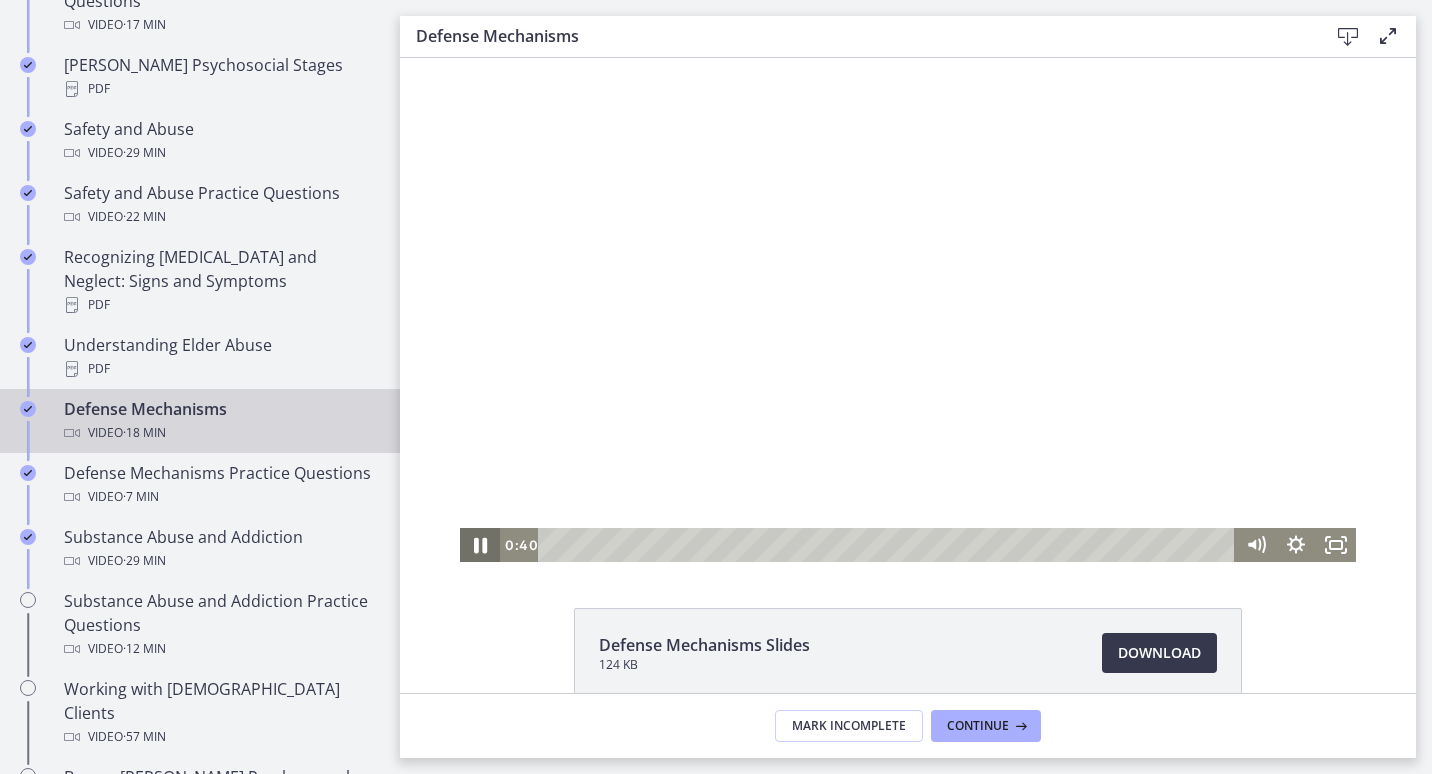 click 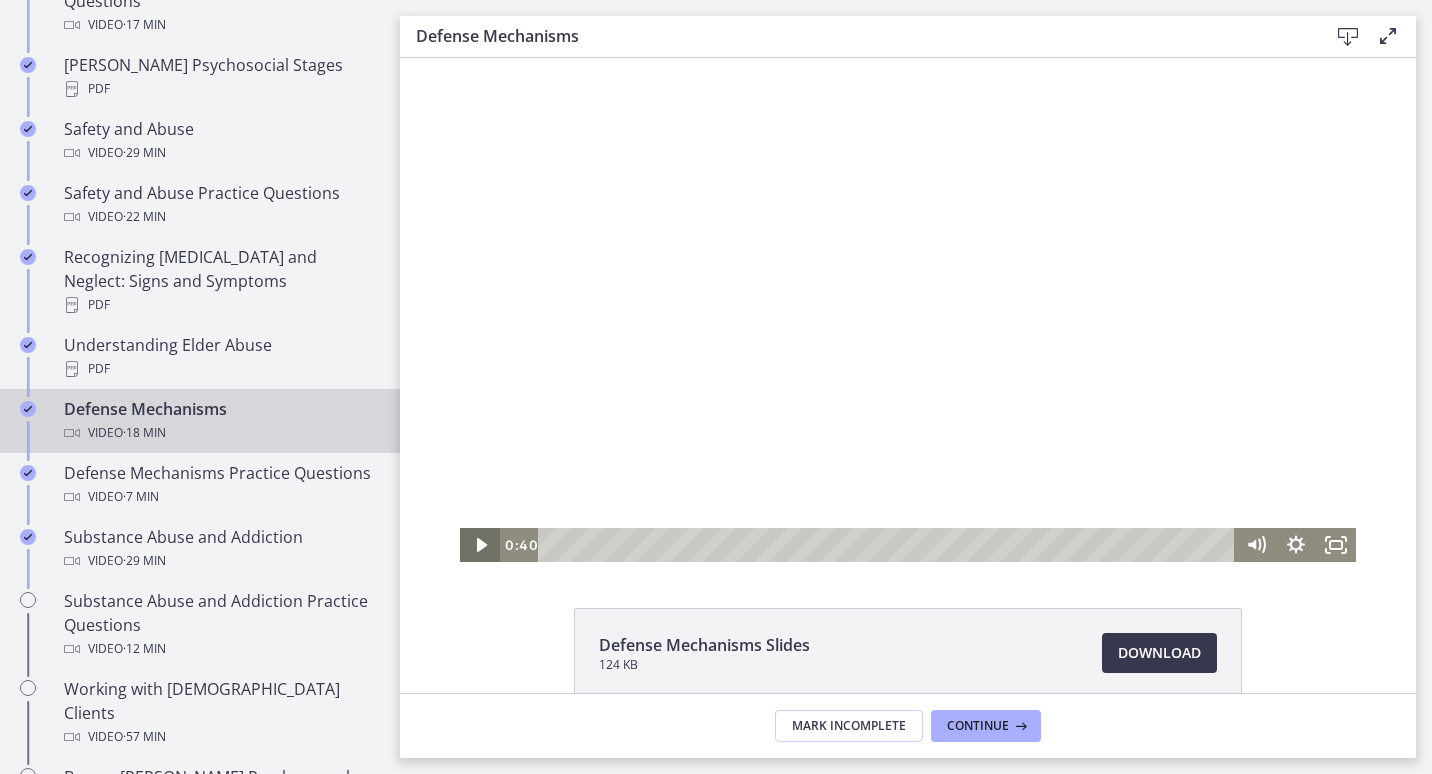 click 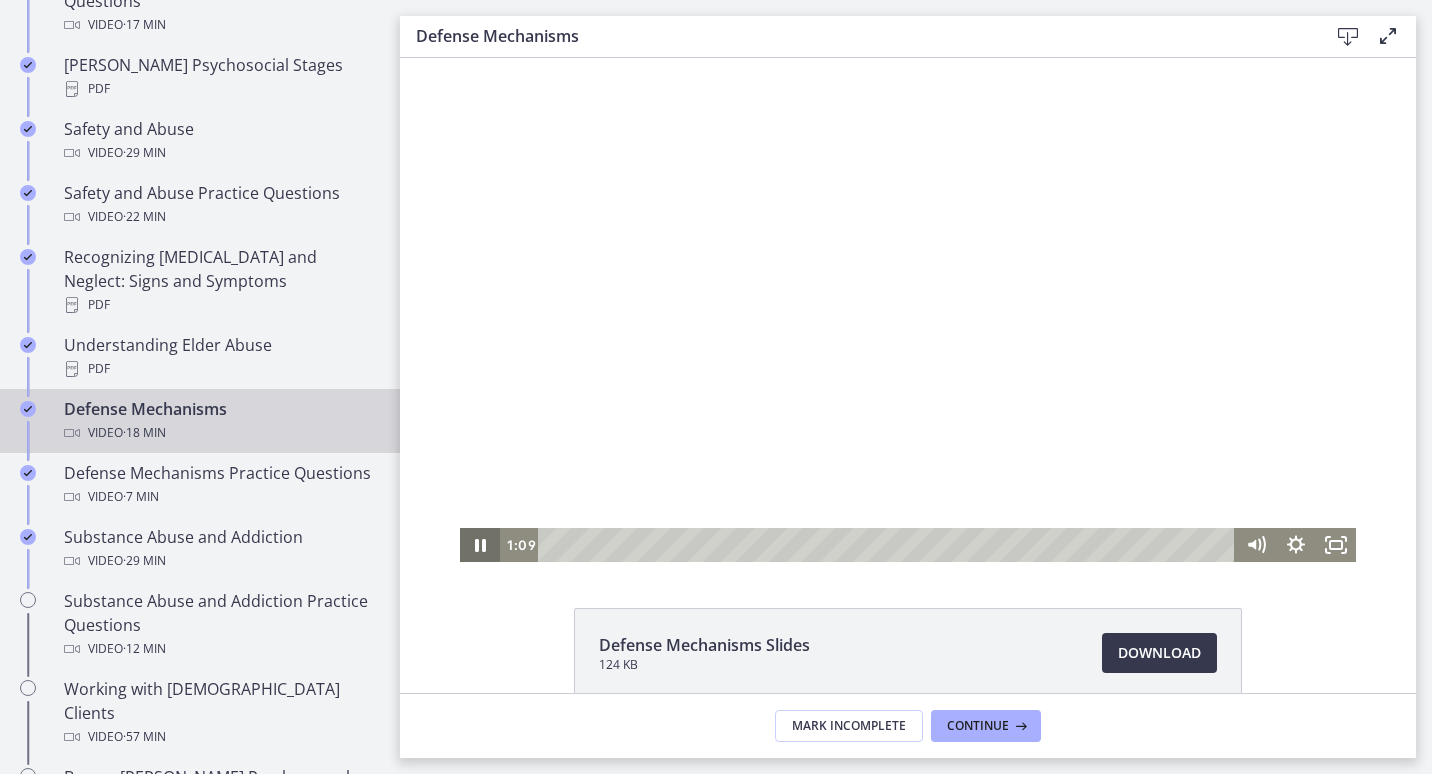 click 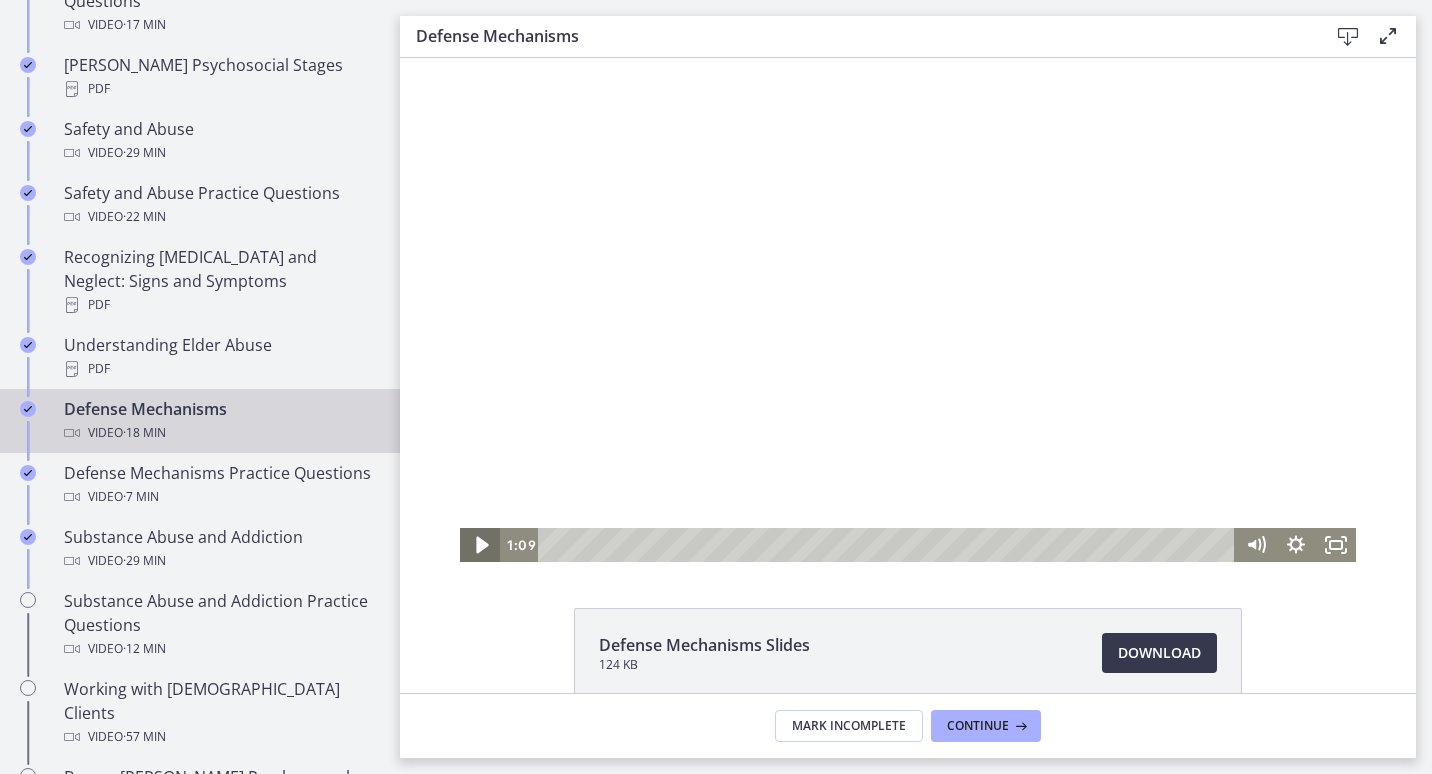 click 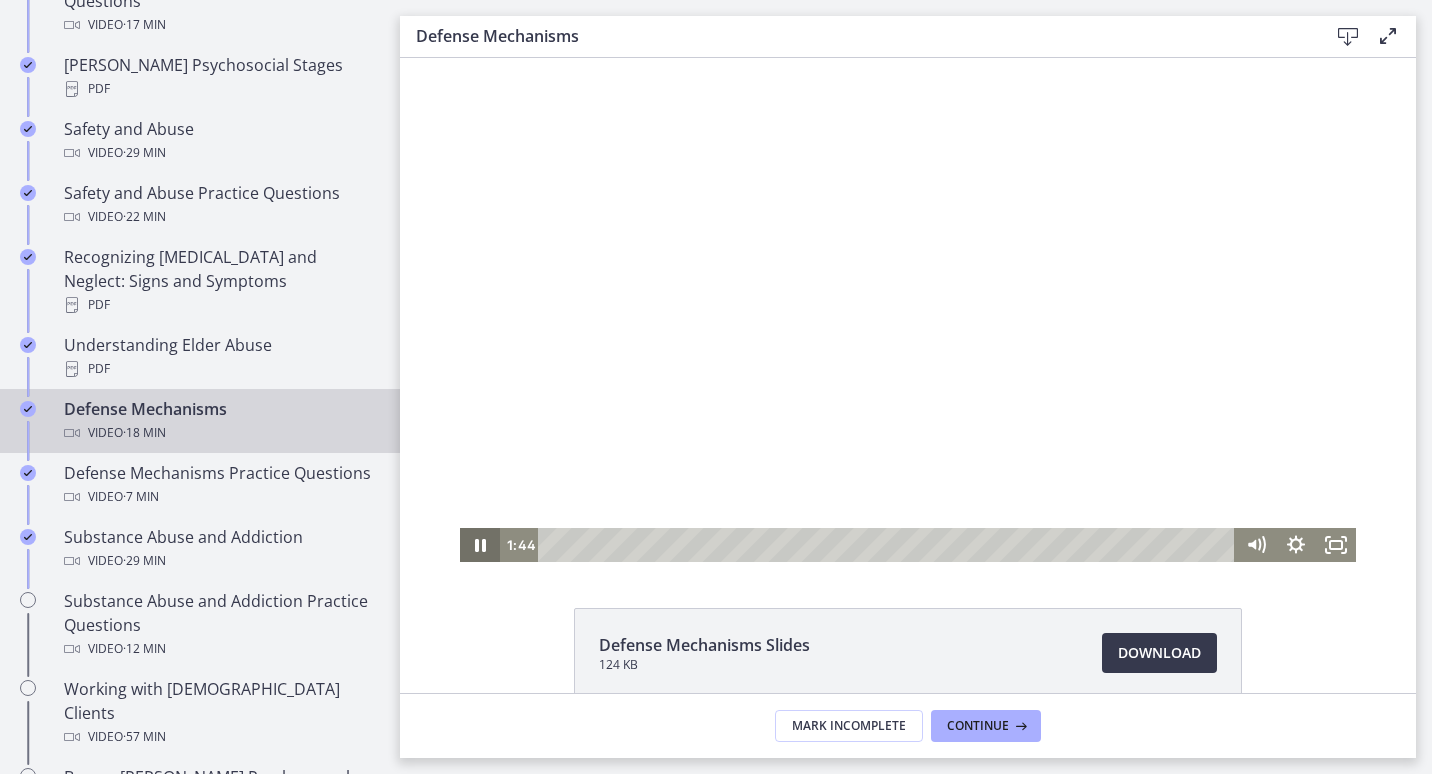 click 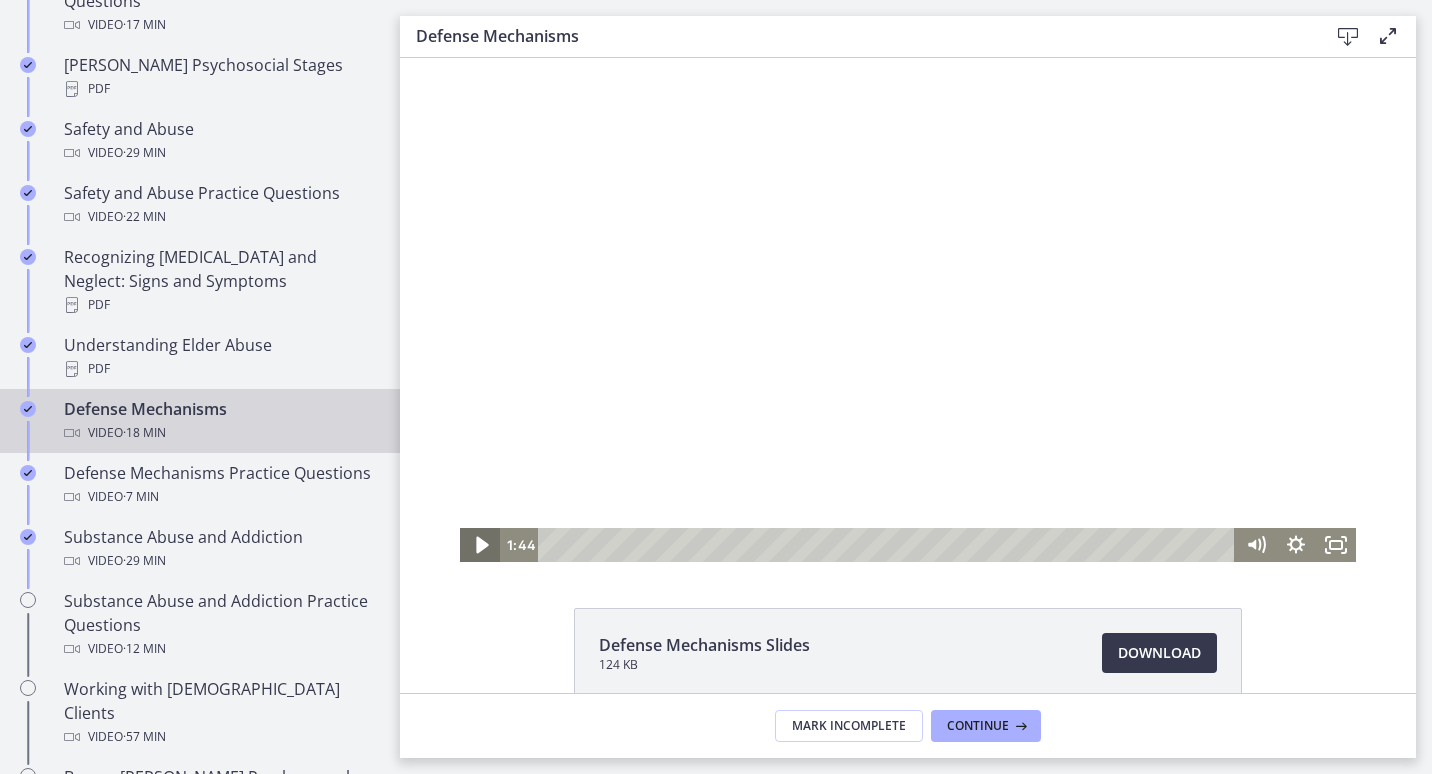 click 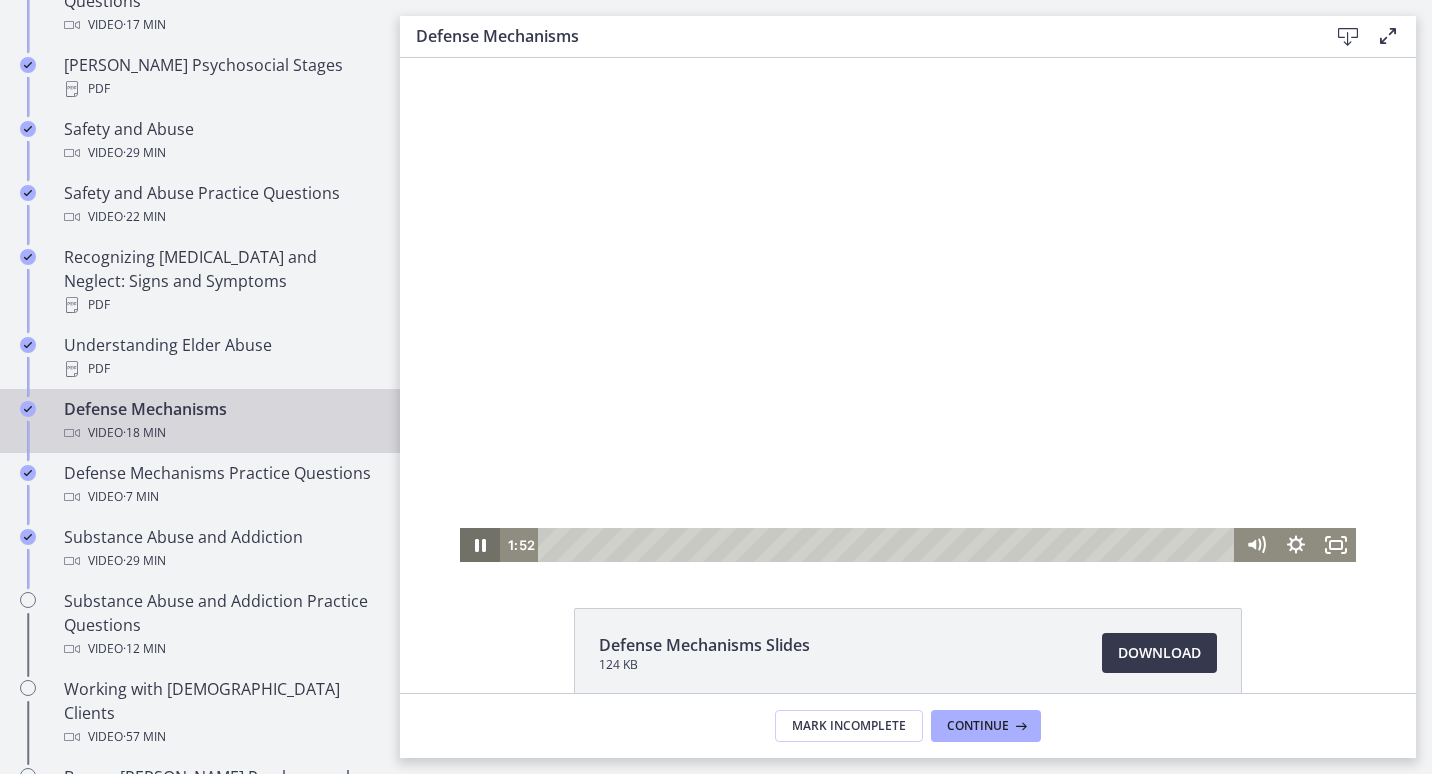 click 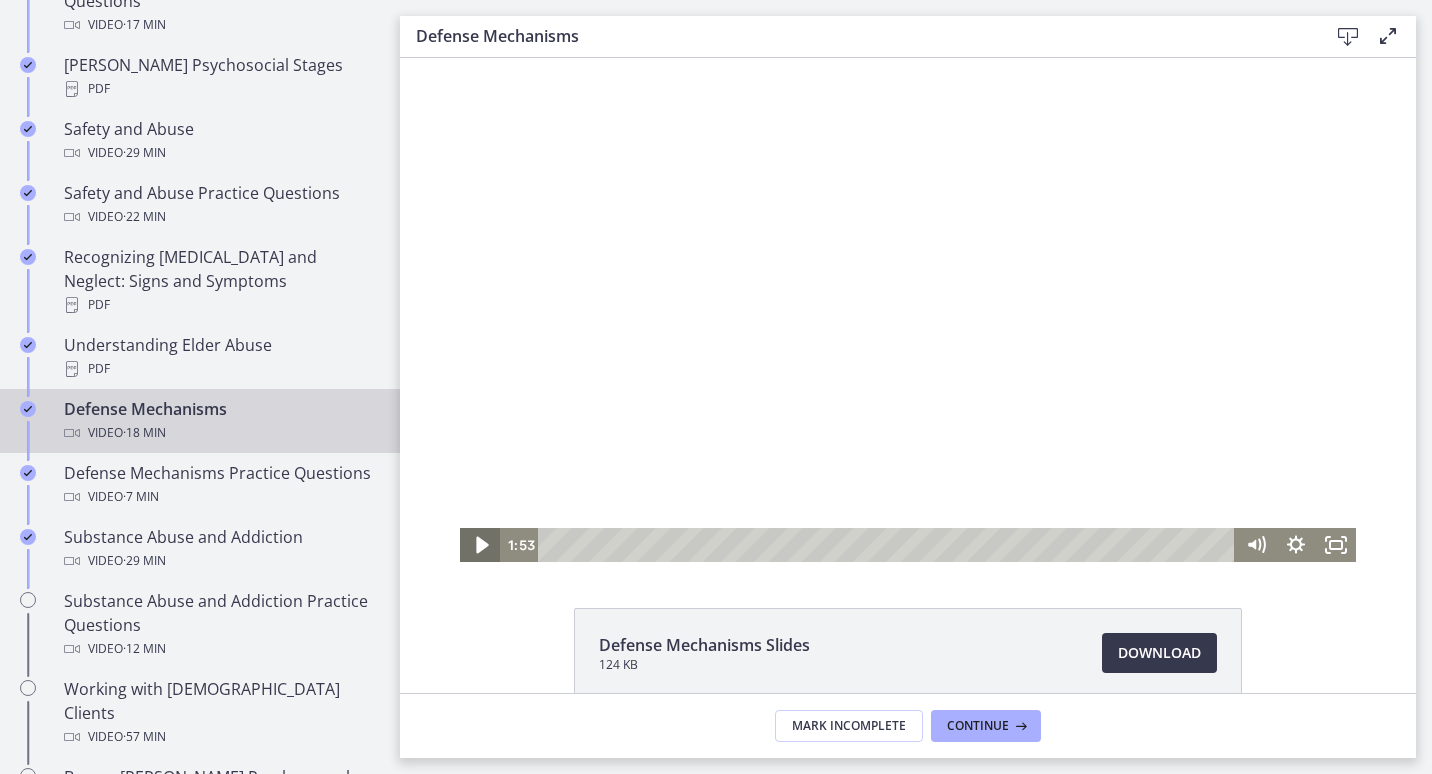 click 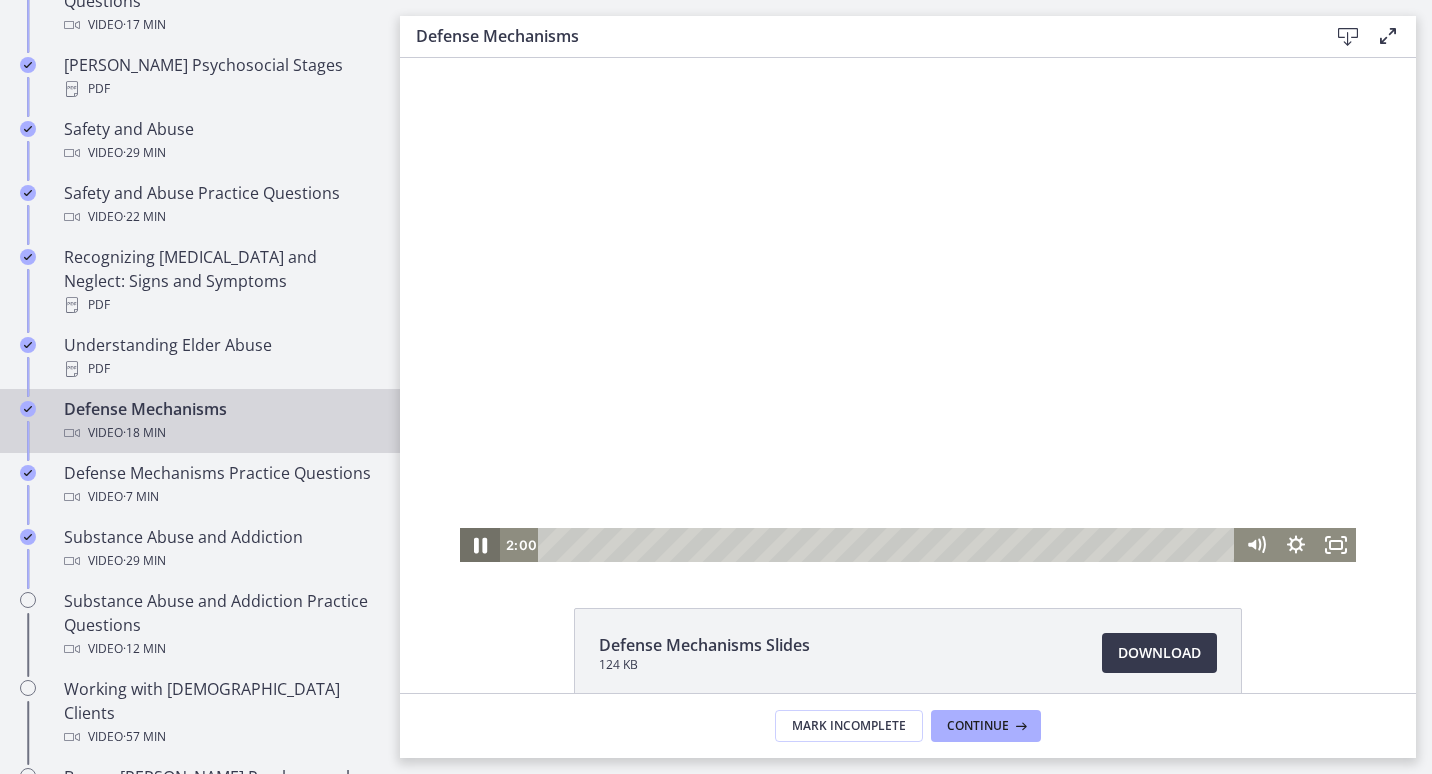 click 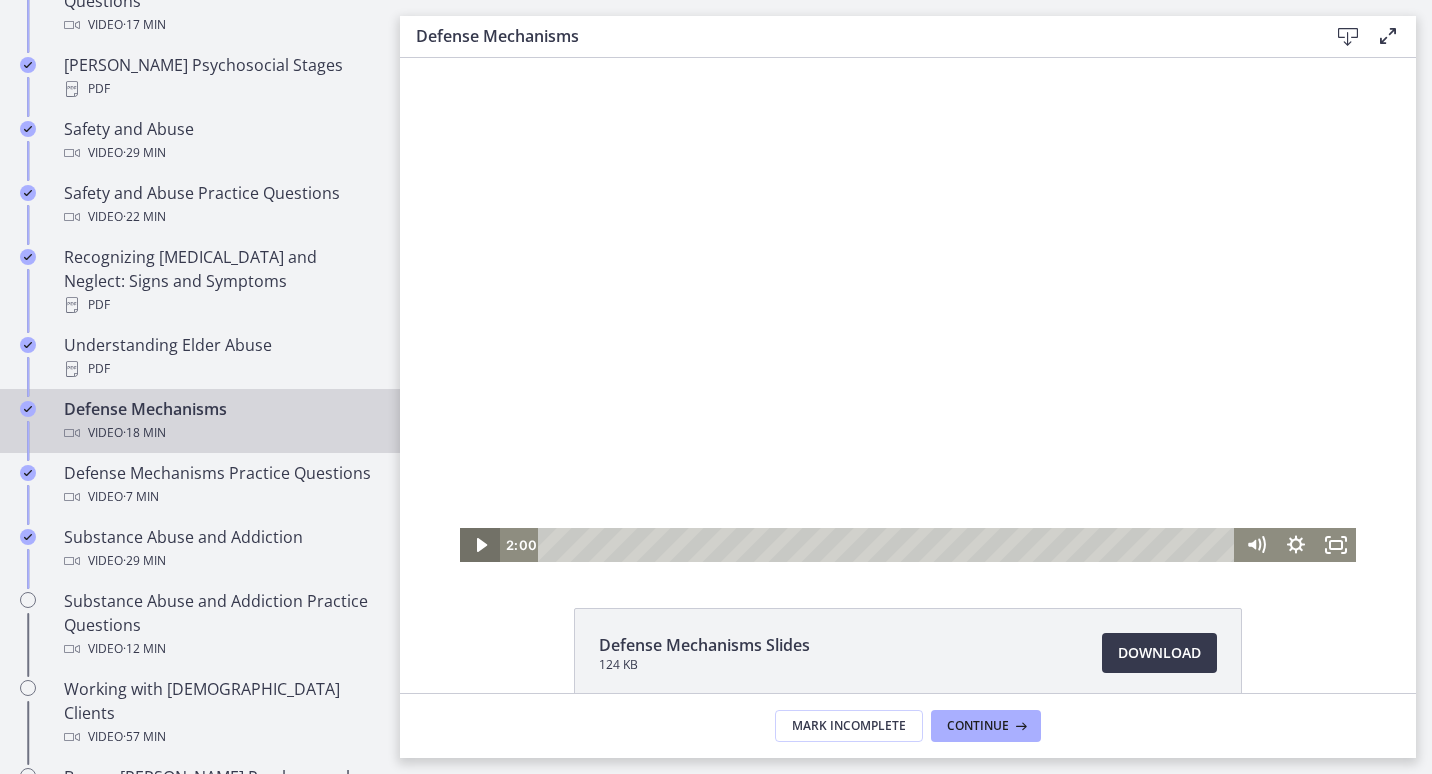 type 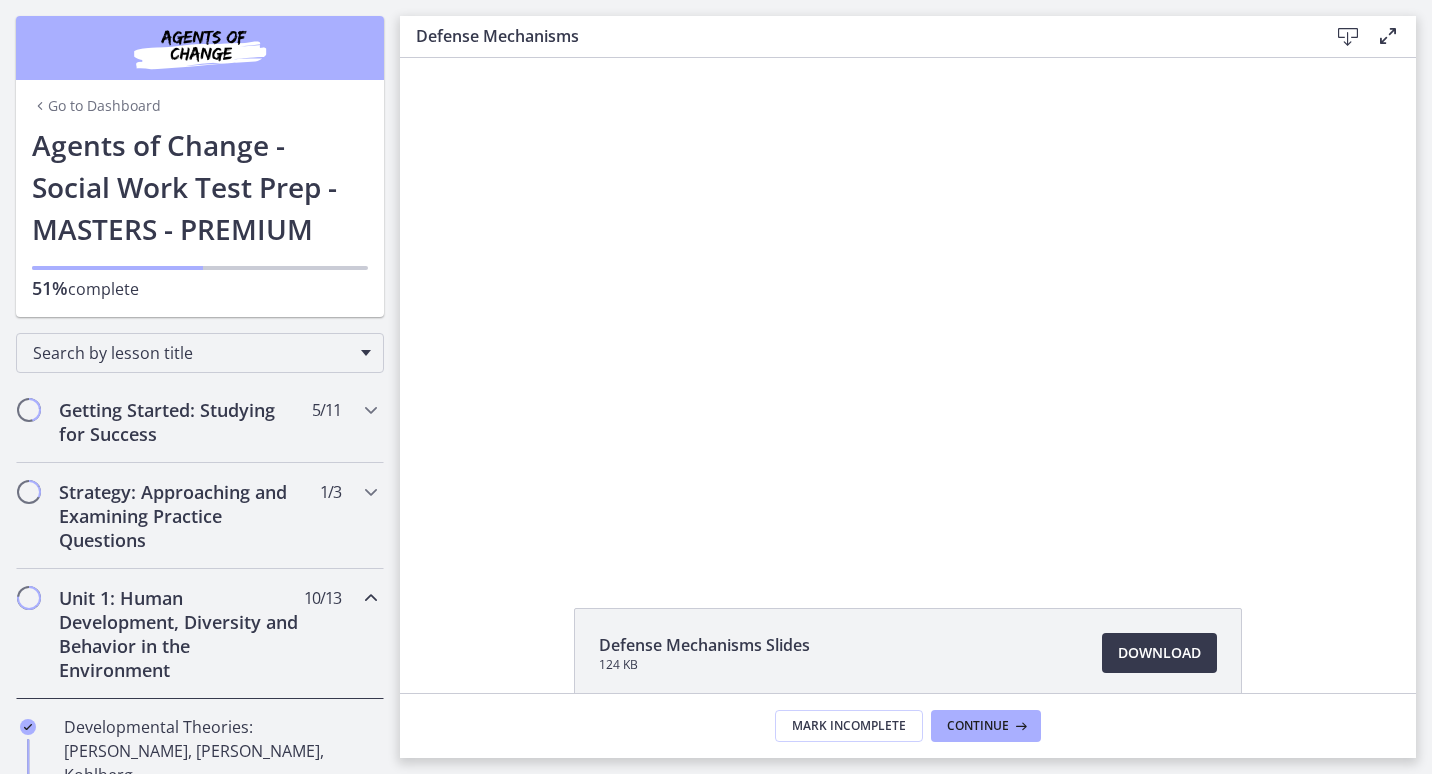 scroll, scrollTop: 0, scrollLeft: 0, axis: both 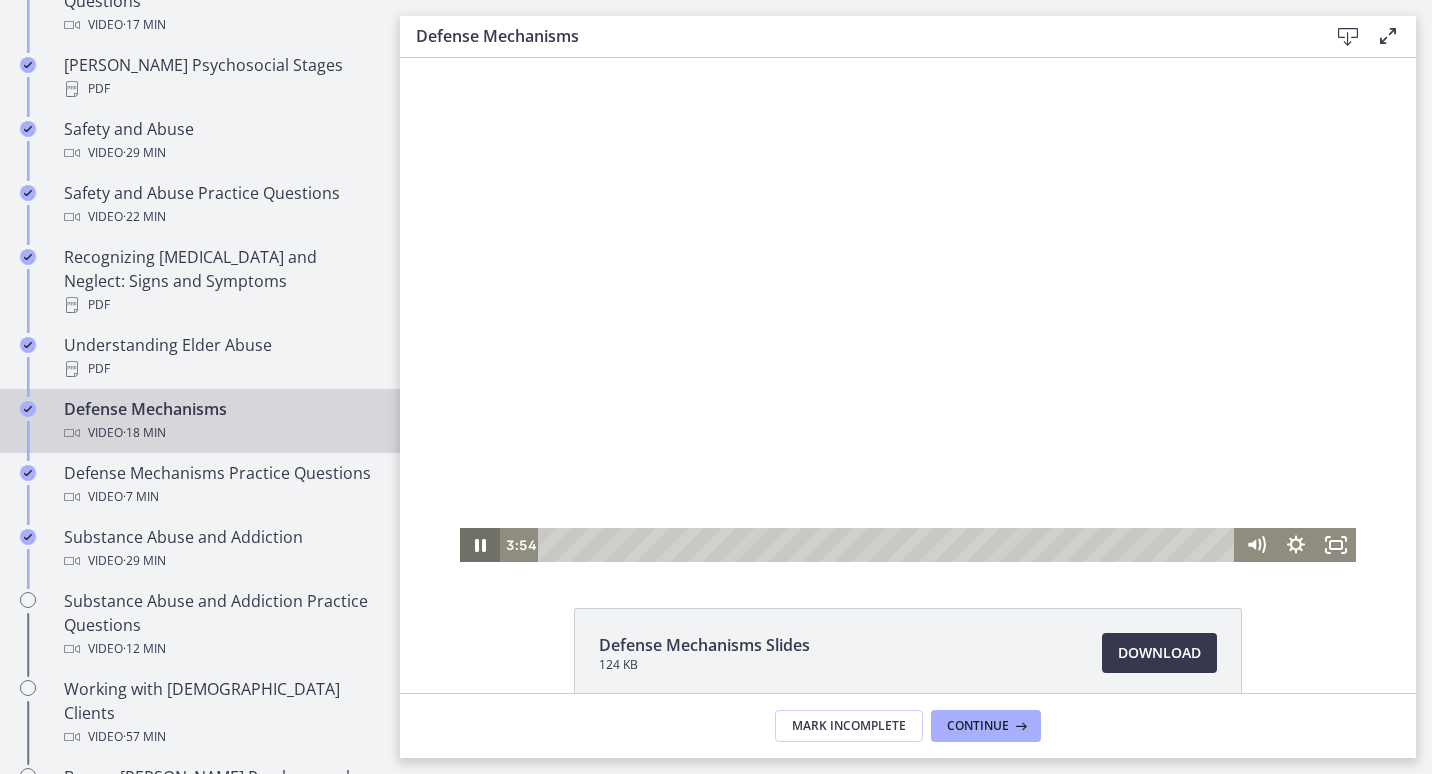 type 